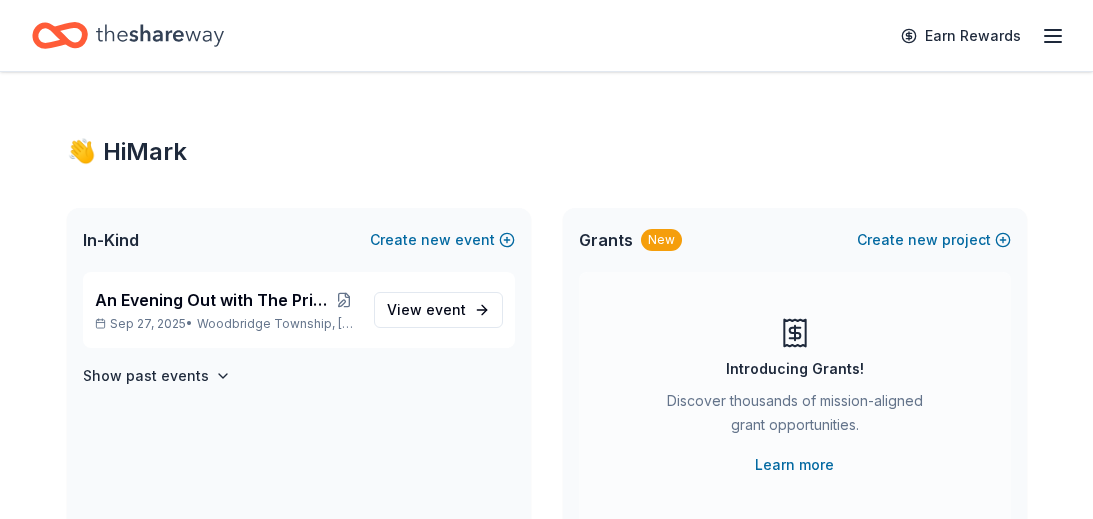 scroll, scrollTop: 0, scrollLeft: 0, axis: both 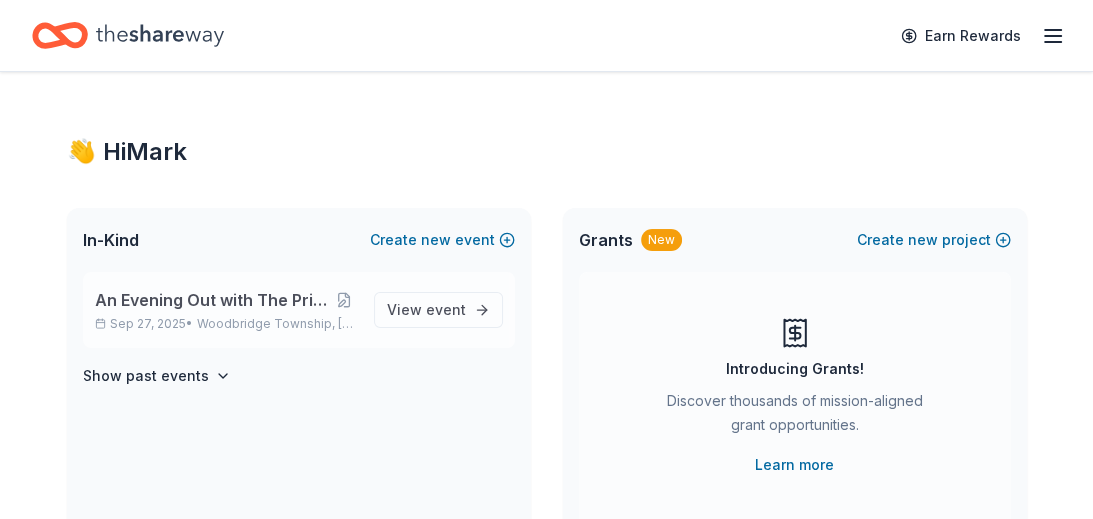 click on "An Evening Out with The Pride Center of NJ" at bounding box center [213, 300] 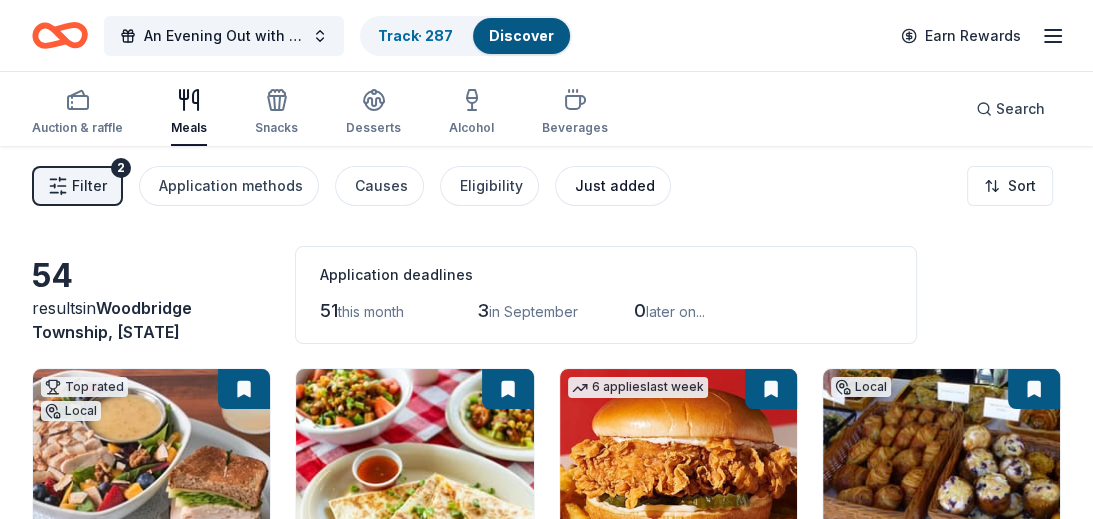 click on "Just added" at bounding box center [613, 186] 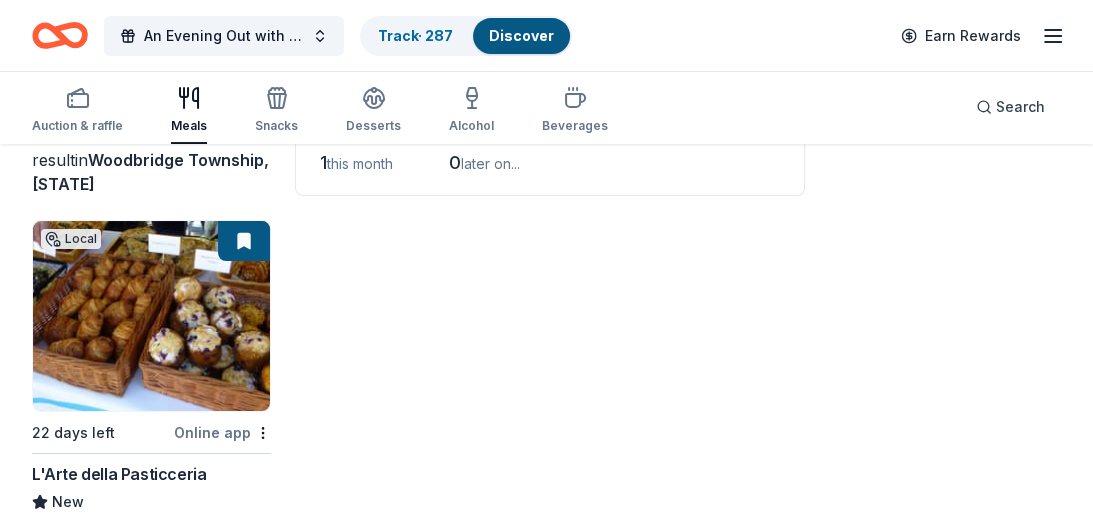 scroll, scrollTop: 0, scrollLeft: 0, axis: both 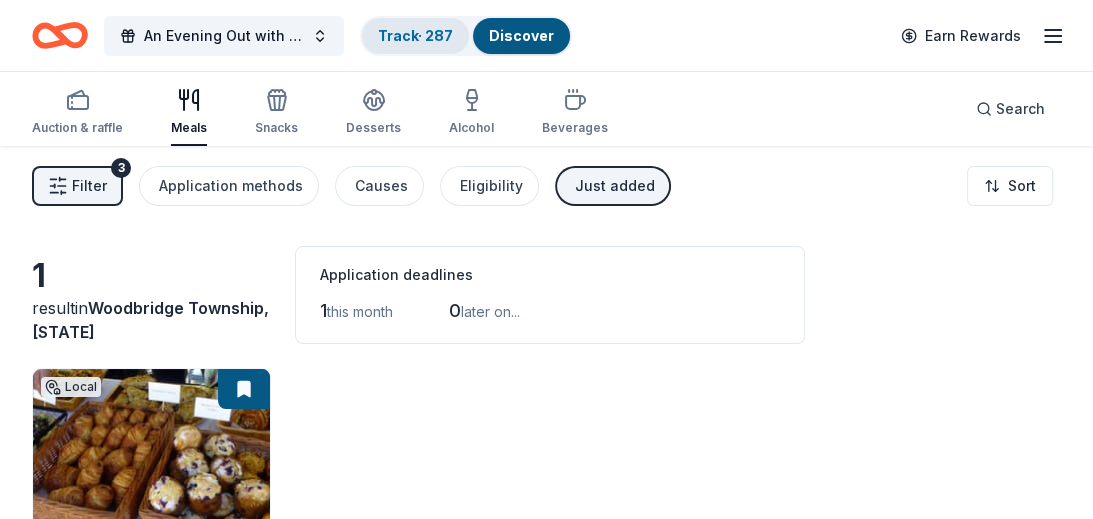 click on "Track  · 287" at bounding box center [415, 35] 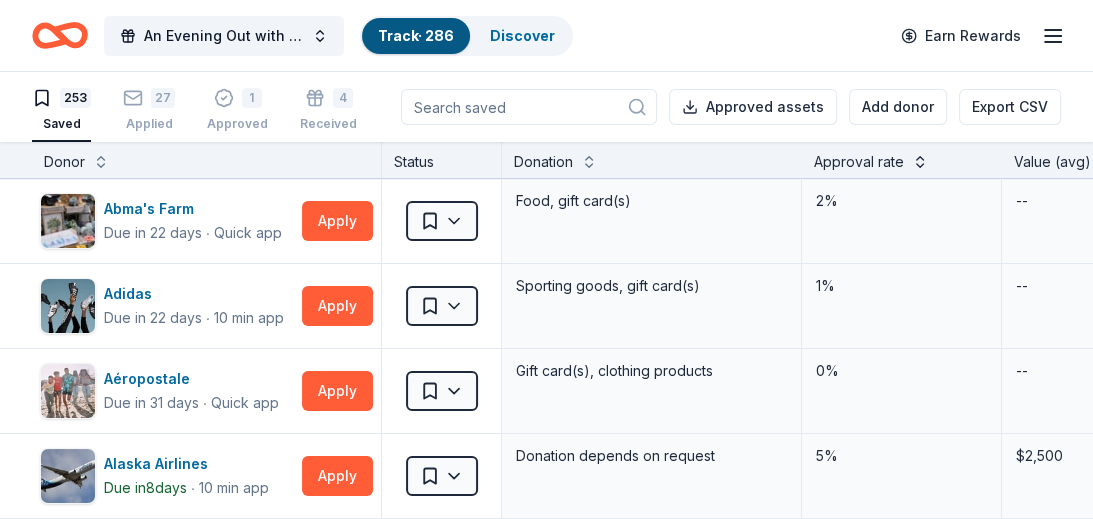 click at bounding box center [920, 160] 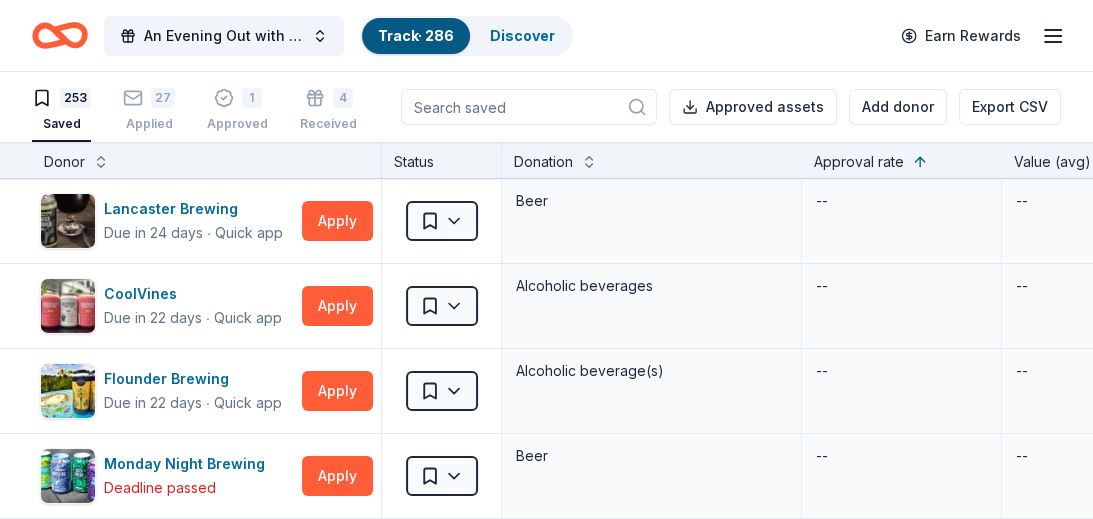 click on "Approval rate" at bounding box center [859, 162] 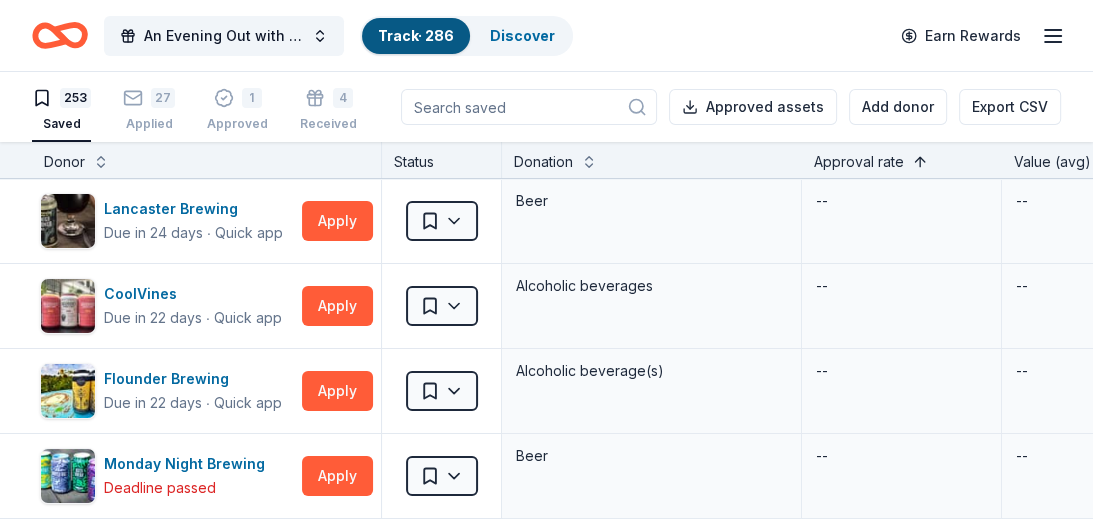 click at bounding box center [920, 160] 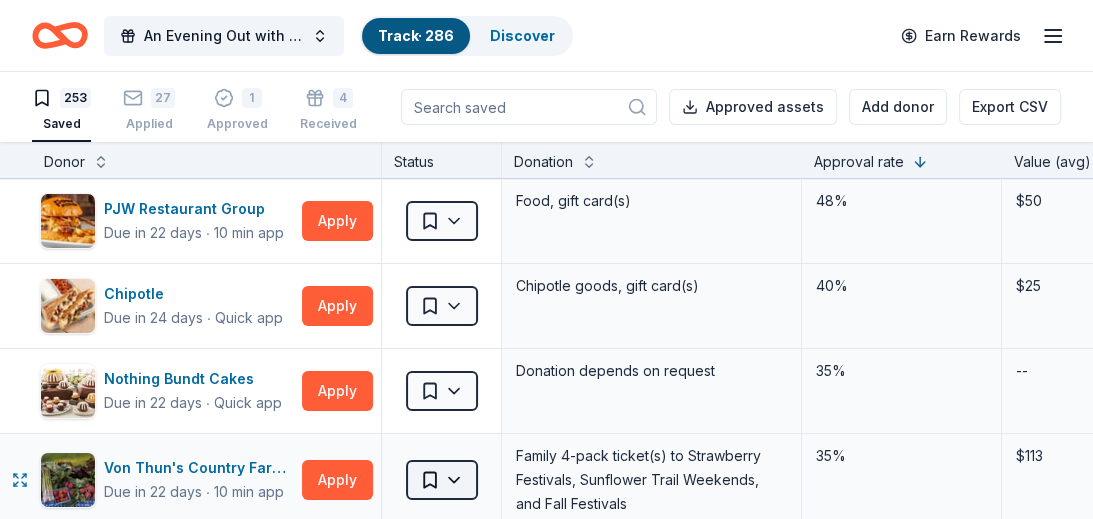 click on "An Evening Out with The Pride Center of NJ Track  · 286 Discover Earn Rewards 253 Saved 27 Applied 1 Approved 4 Received Declined Not interested  Approved assets Add donor Export CSV Donor Status Donation Approval rate Value (avg) Apply method Assignee Notes PJW Restaurant Group Due in 22 days ∙ 10 min app Apply Saved Food, gift card(s) 48% $50 Website Chipotle Due in 24 days ∙ Quick app Apply Saved Chipotle goods, gift card(s) 40% $25 Website Nothing Bundt Cakes Due in 22 days ∙ Quick app Apply Saved Donation depends on request 35% -- Phone In person Von Thun's Country Farm Market Due in 22 days ∙ 10 min app Apply Saved Family 4-pack ticket(s) to Strawberry Festivals, Sunflower Trail Weekends, and Fall Festivals 35% $113 Email Wondercide Due in 22 days ∙ 10 min app Apply Saved Pet control products  35% $93 Website Harbor Freight Due in 22 days ∙ Quick app Apply Saved  gift card(s) 35% -- Website Trader Joe's Due in 31 days ∙ 10 min app Apply Saved Food, beverage product(s), gift card(s) 35% --" at bounding box center (546, 259) 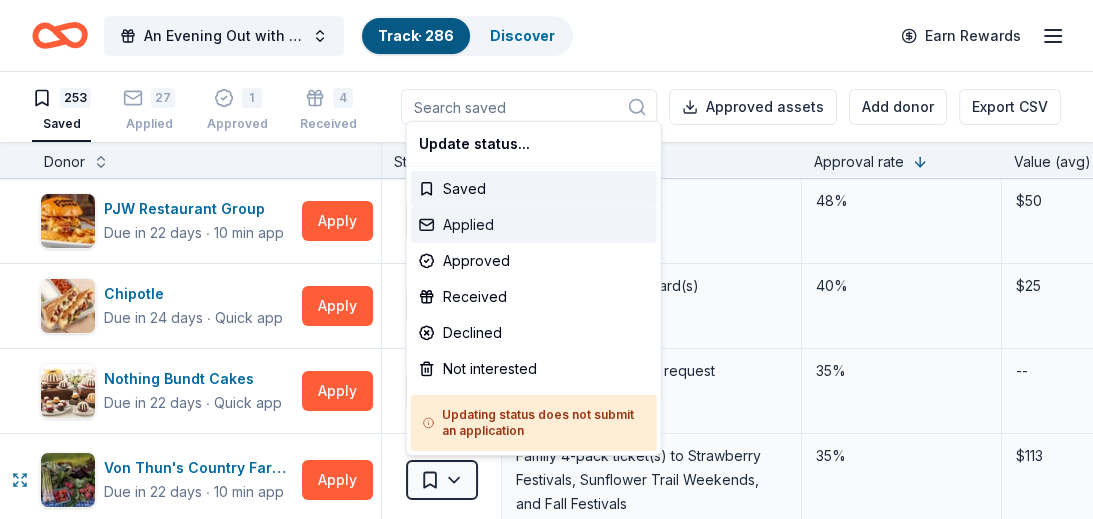 click on "Applied" at bounding box center (534, 225) 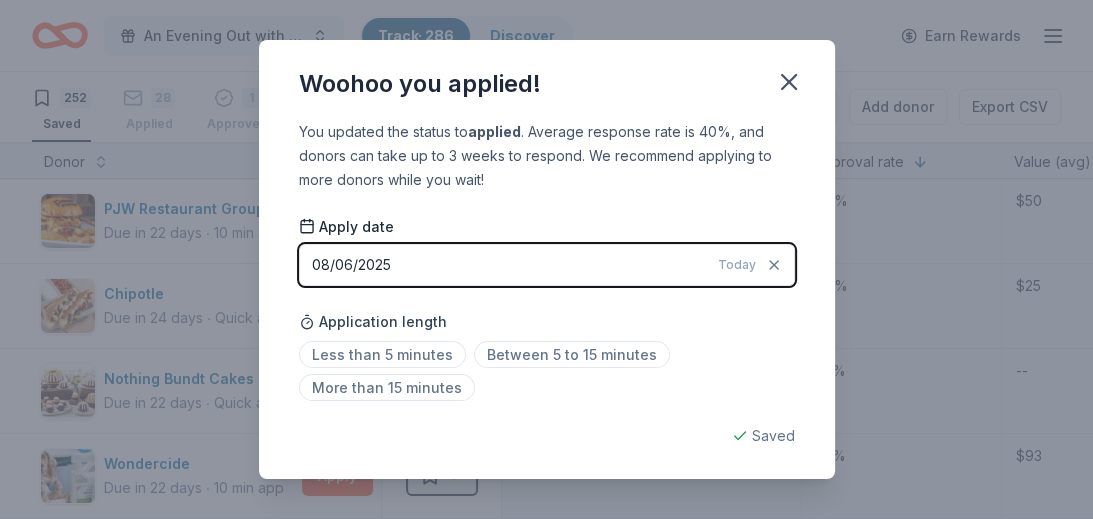click 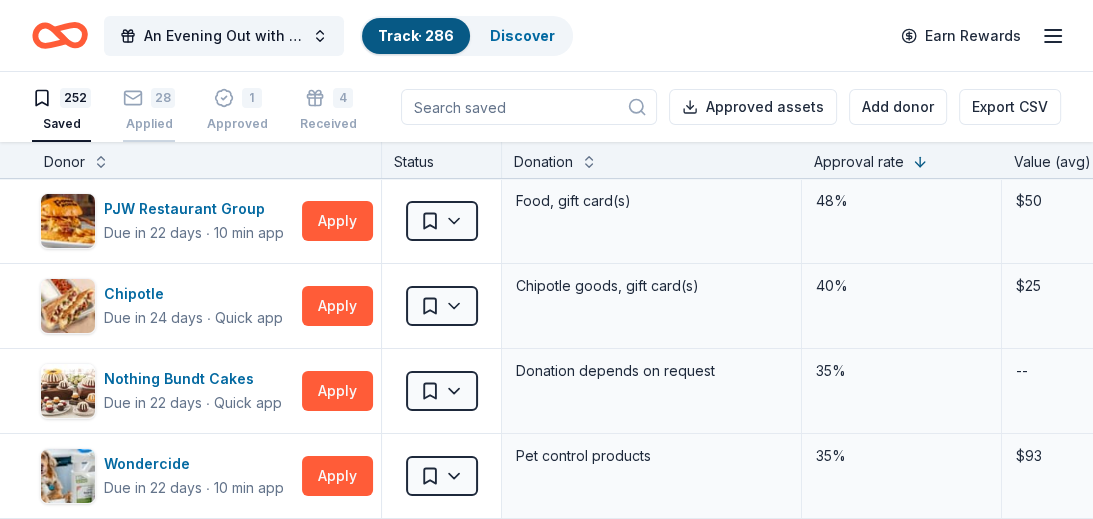 click on "28" at bounding box center (163, 87) 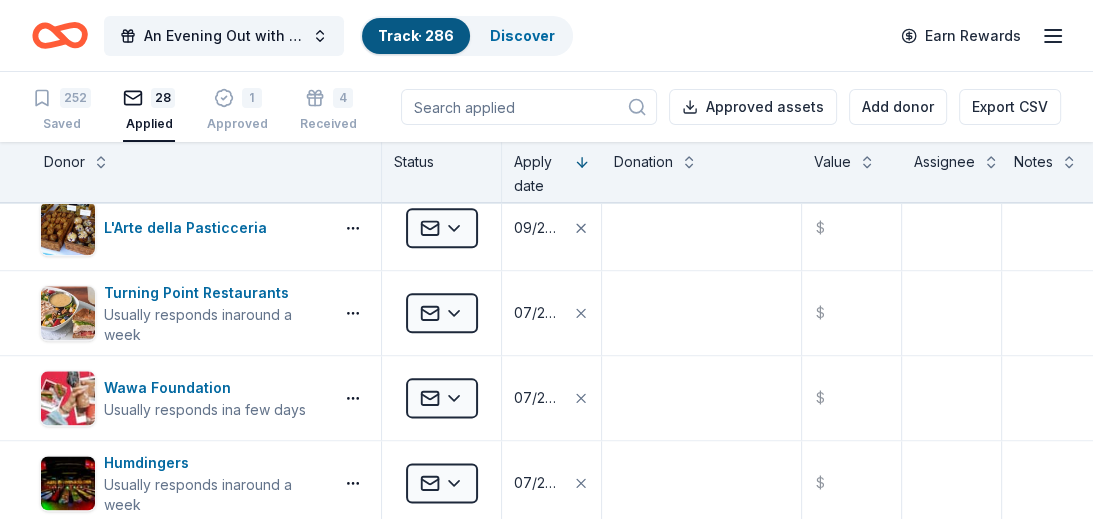 scroll, scrollTop: 1800, scrollLeft: 0, axis: vertical 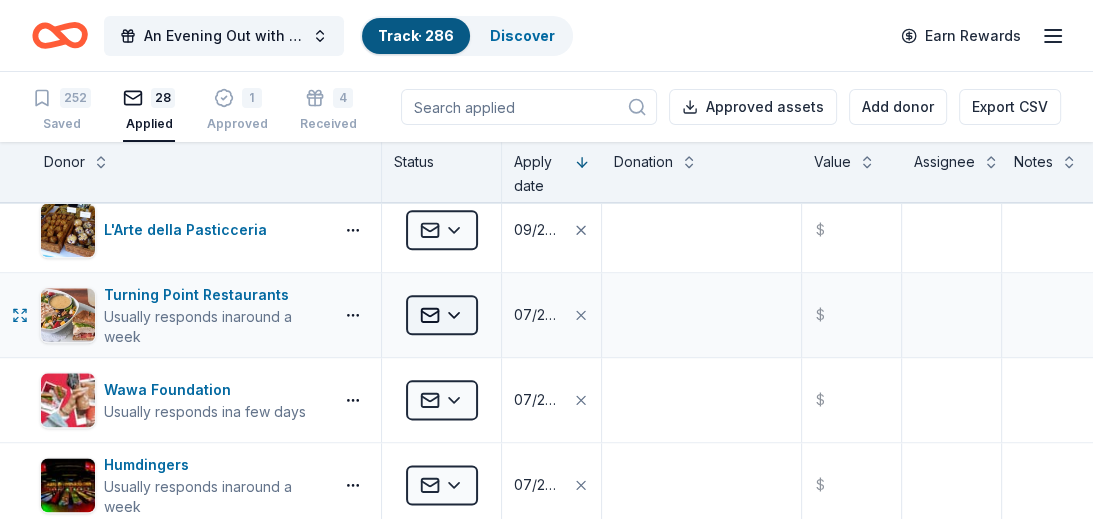 click on "An Evening Out with The Pride Center of NJ Track  · 286 Discover Earn Rewards 252 Saved 28 Applied 1 Approved 4 Received Declined Not interested  Approved assets Add donor Export CSV Donor Status Apply date Donation Value Assignee Notes Von Thun's Country Farm Market Usually responds in  around a week Applied 08/06/2025 $ The BroBasket Usually responds in  a few days Applied 07/31/2025 $ Philadelphia Wings Usually responds in  over a month Applied 07/29/2025 $ New York Knicks Usually responds in  over a month Applied 07/29/2025 $ New York Rangers Usually responds in  over a month Applied 07/29/2025 $ First Watch Usually responds in  around a week Applied 07/29/2025 $ LEGOLAND Resort ([STATE]) Usually responds in  over a month Applied 07/29/2025 $ Philadelphia Eagles Usually responds in  over a month Applied 07/29/2025 $ Brooklyn Nets Usually responds in  a few weeks Applied 07/29/2025 $ MUTTS Usually responds in  a few weeks Applied 07/29/2025 $ City Experiences Usually responds in  around a week Applied $" at bounding box center (546, 259) 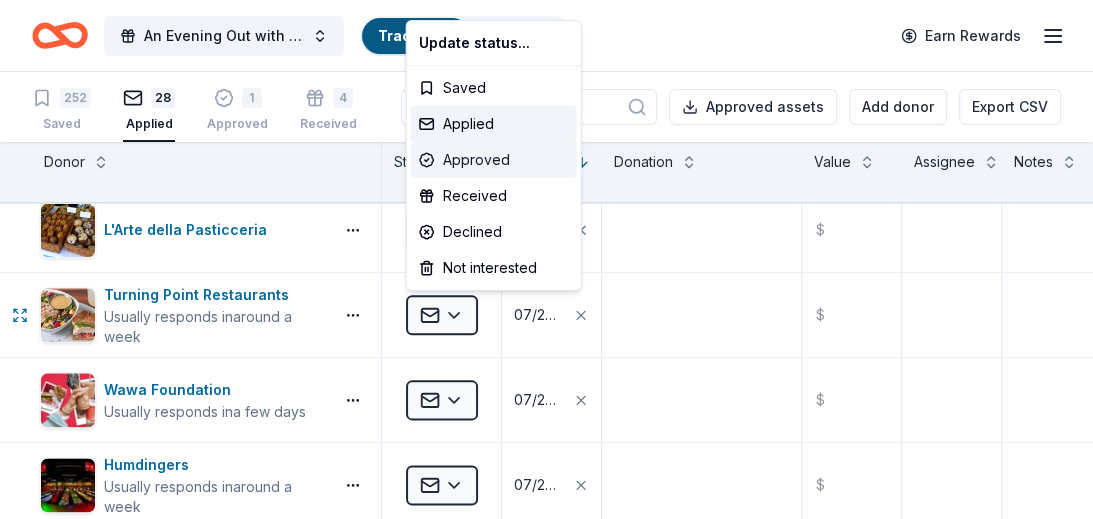 click on "Approved" at bounding box center [494, 160] 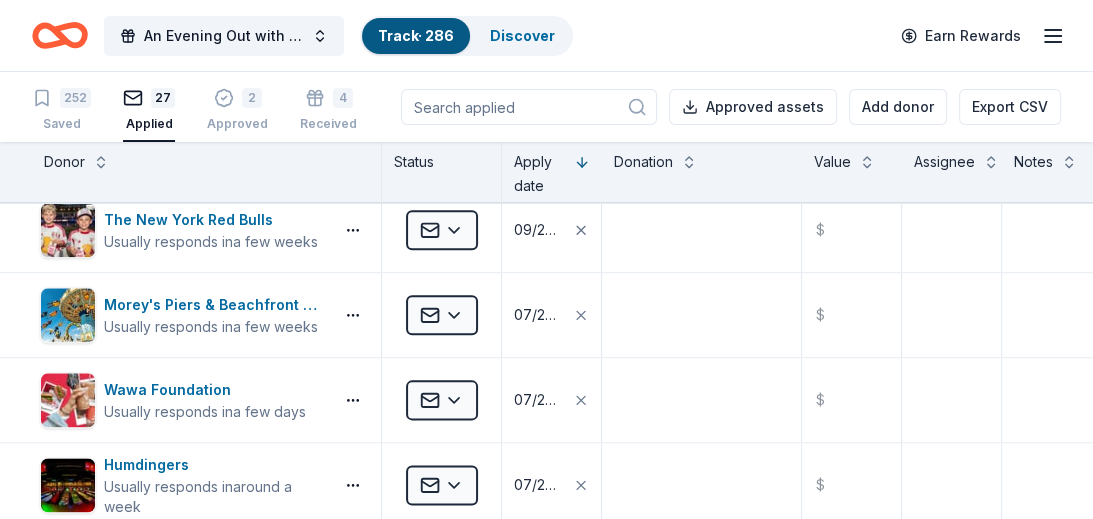 scroll, scrollTop: 1630, scrollLeft: 0, axis: vertical 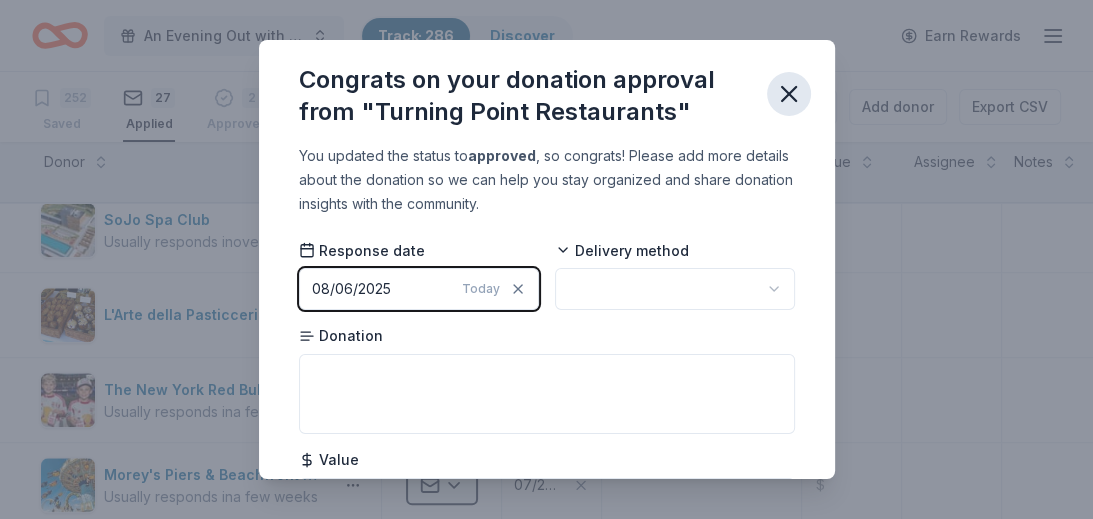 click 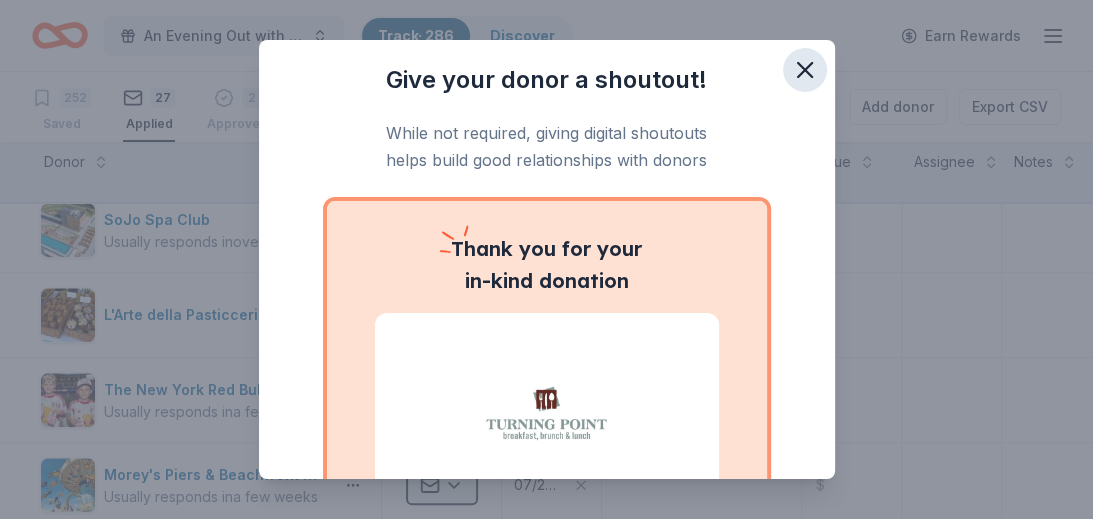 click 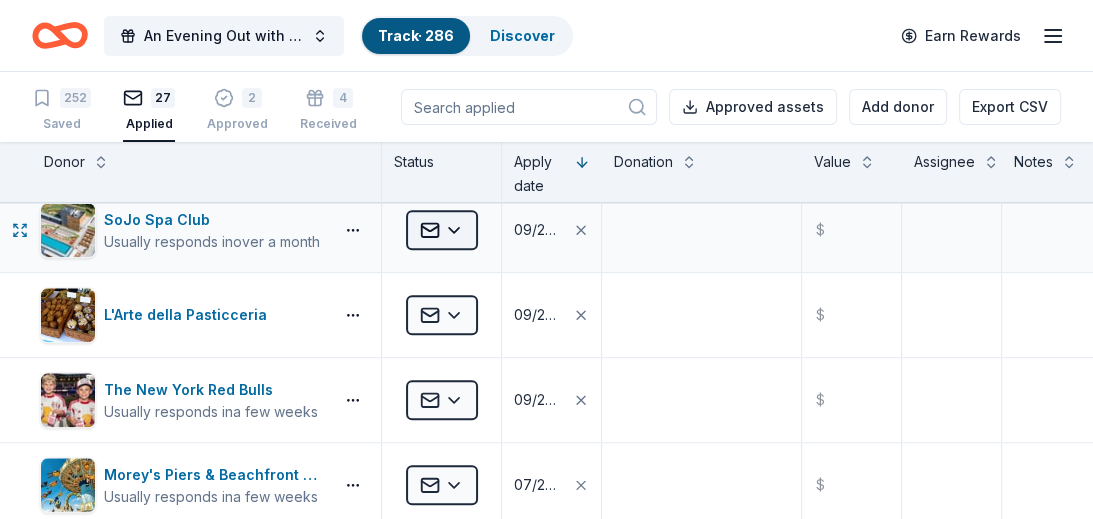 click on "An Evening Out with The Pride Center of NJ Track  · 286 Discover Earn Rewards 252 Saved 27 Applied 2 Approved 4 Received Declined Not interested  Approved assets Add donor Export CSV Donor Status Apply date Donation Value Assignee Notes Von Thun's Country Farm Market Usually responds in  around a week Applied 08/06/2025 $ The BroBasket Usually responds in  a few days Applied 07/31/2025 $ First Watch Usually responds in  around a week Applied 07/29/2025 $ New York Knicks Usually responds in  over a month Applied 07/29/2025 $ LEGOLAND Resort (New York) Usually responds in  over a month Applied 07/29/2025 $ Philadelphia Wings Usually responds in  over a month Applied 07/29/2025 $ New York Rangers Usually responds in  over a month Applied 07/29/2025 $ Philadelphia Eagles Usually responds in  over a month Applied 07/29/2025 $ Brooklyn Nets Usually responds in  a few weeks Applied 07/29/2025 $ City Experiences Usually responds in  around a week Applied 07/29/2025 $ MUTTS Usually responds in  a few weeks Applied $" at bounding box center (546, 259) 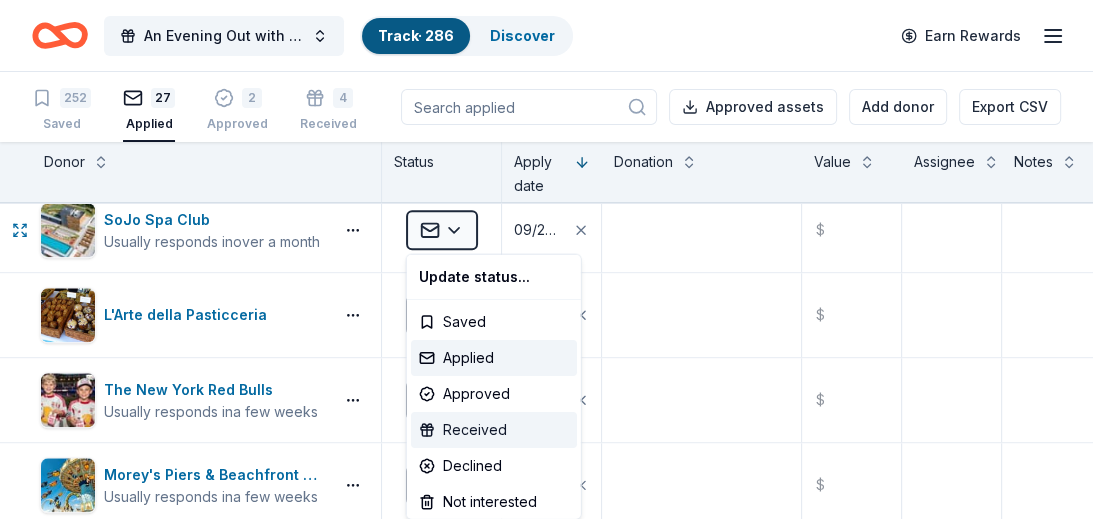 click on "Received" at bounding box center [494, 430] 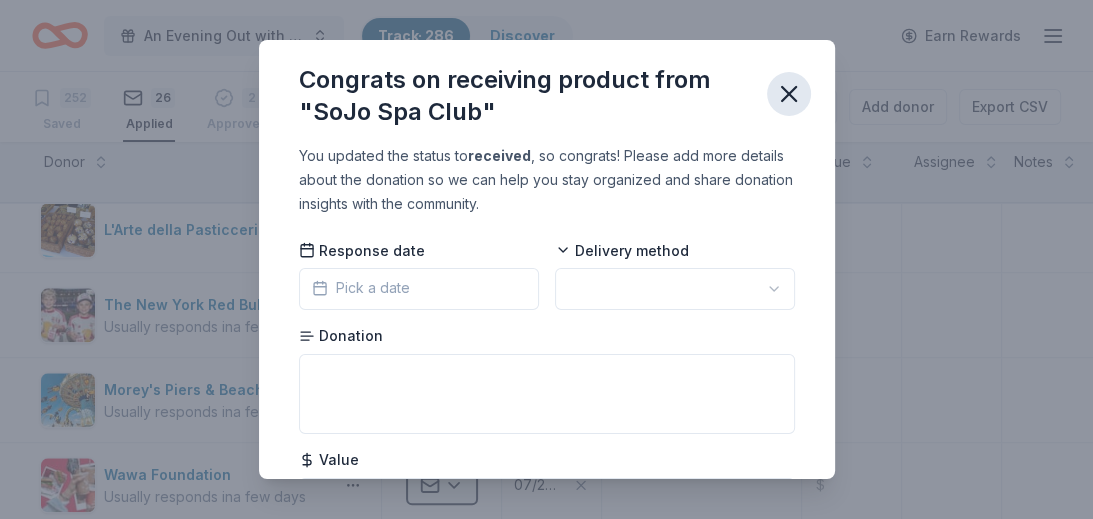 click 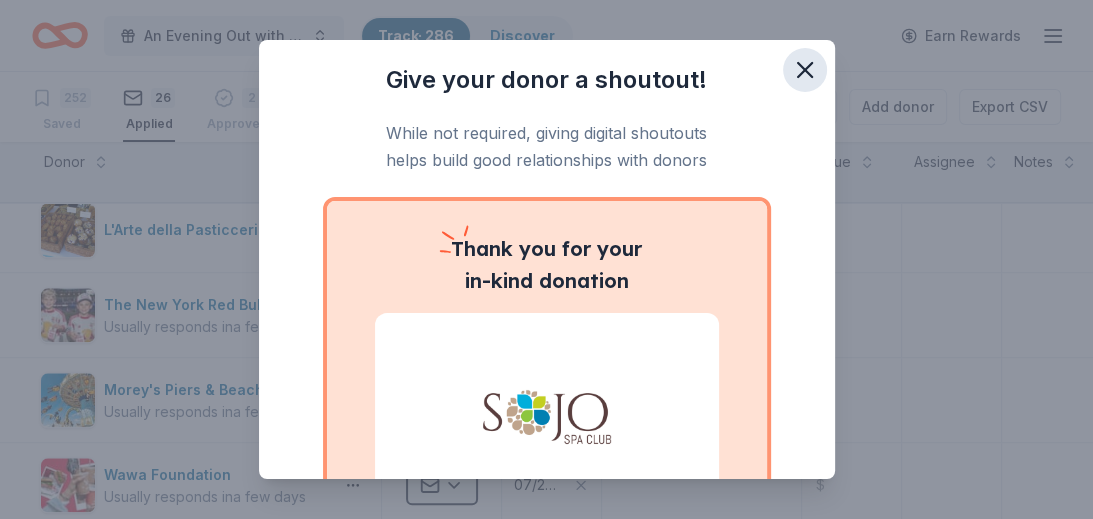click 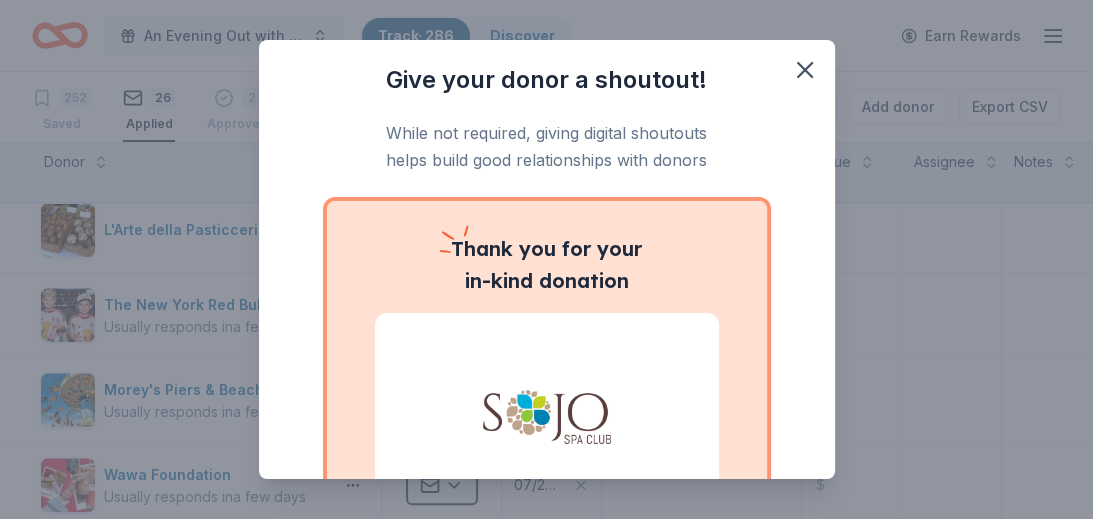 click on "Give your donor a shoutout! While not required, giving digital shoutouts helps build good relationships with donors Thank   you for your in-kind donation  Download assets" at bounding box center [546, 259] 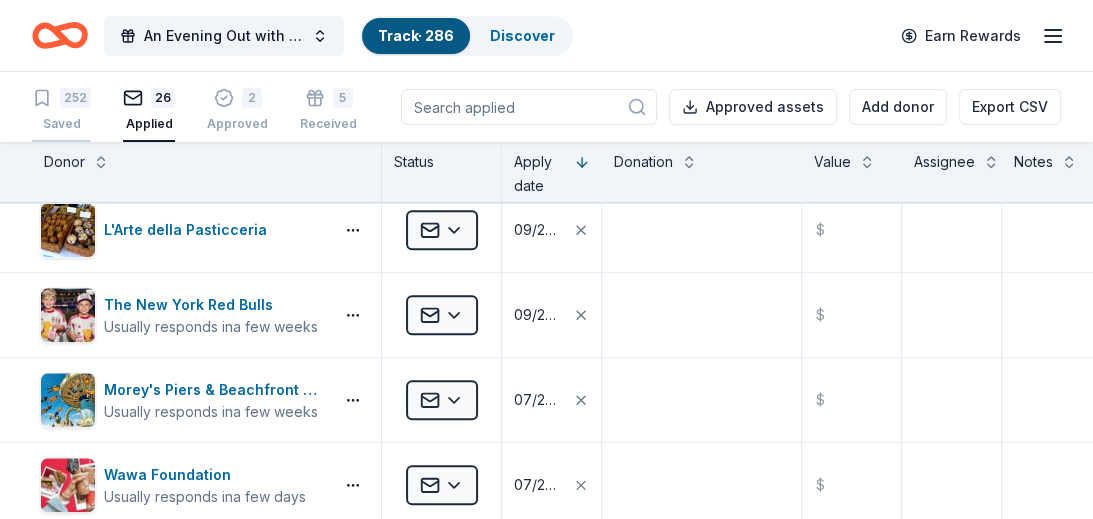 click on "252" at bounding box center (75, 98) 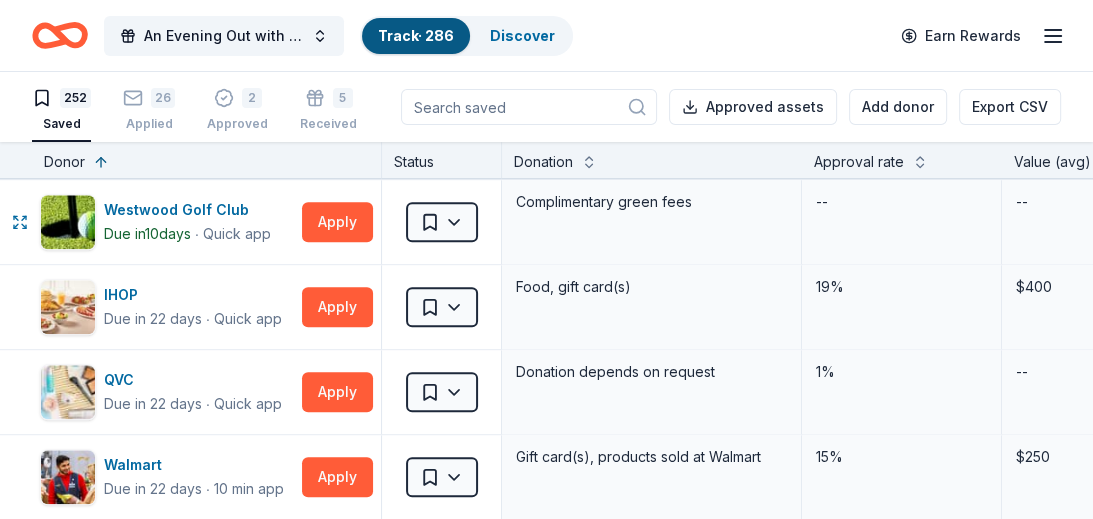 click on "Approval rate" at bounding box center (859, 162) 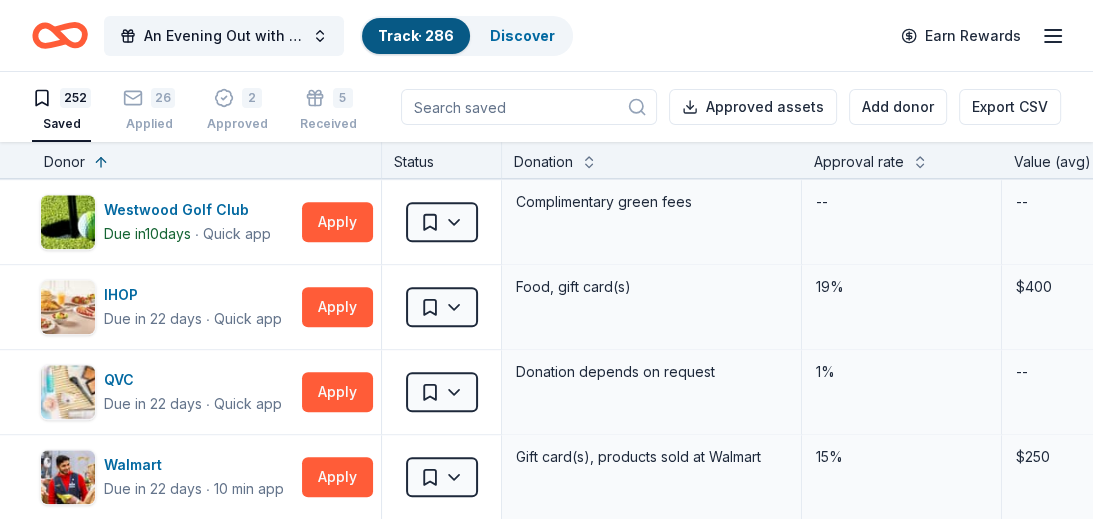 scroll, scrollTop: 1606, scrollLeft: 0, axis: vertical 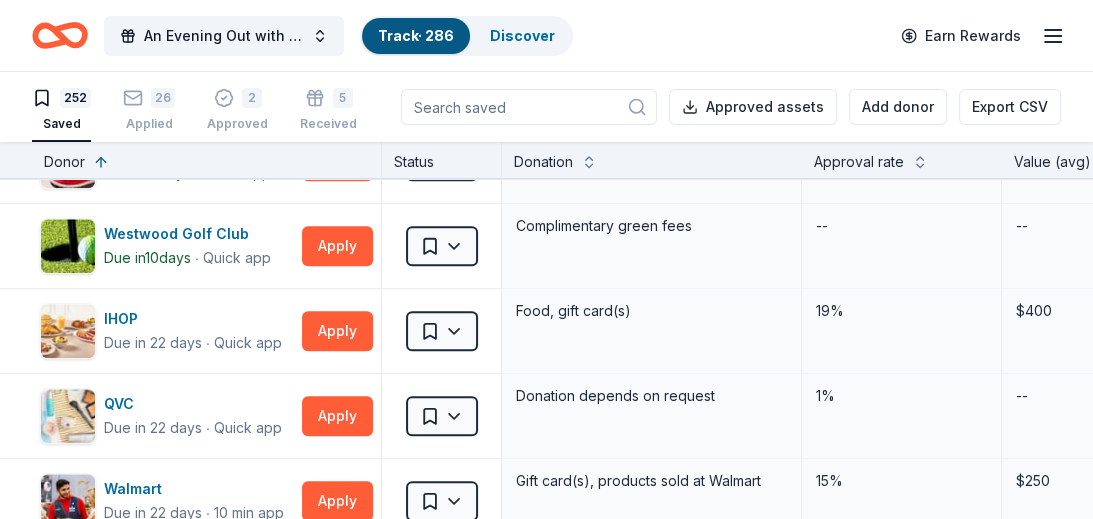 click on "Approval rate" at bounding box center [859, 162] 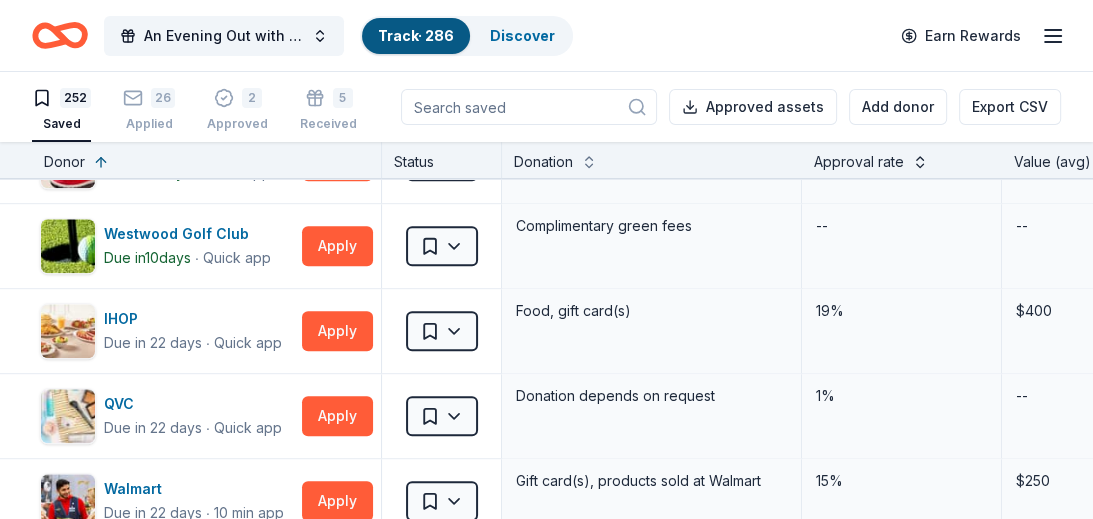 click at bounding box center [920, 160] 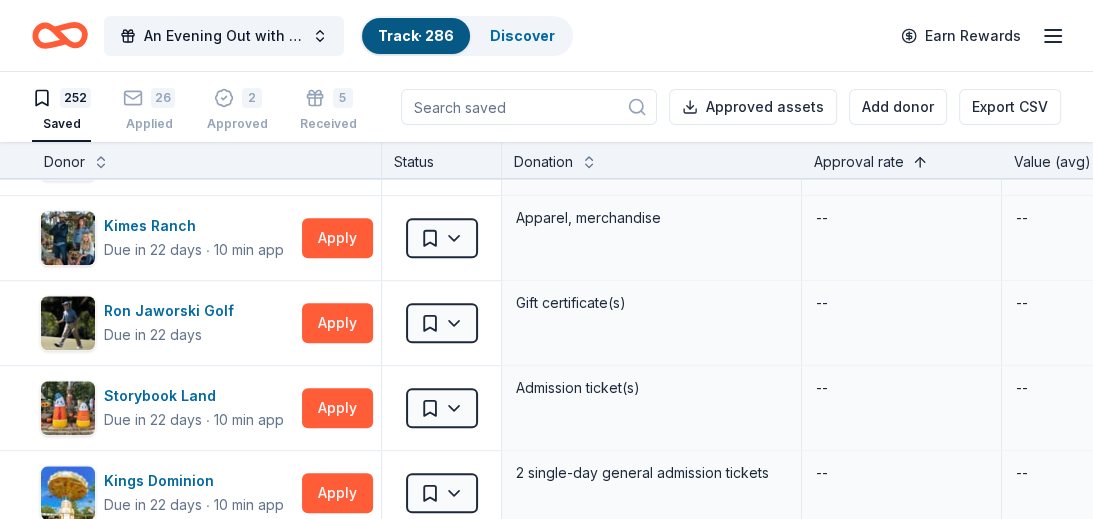 scroll, scrollTop: 60, scrollLeft: 0, axis: vertical 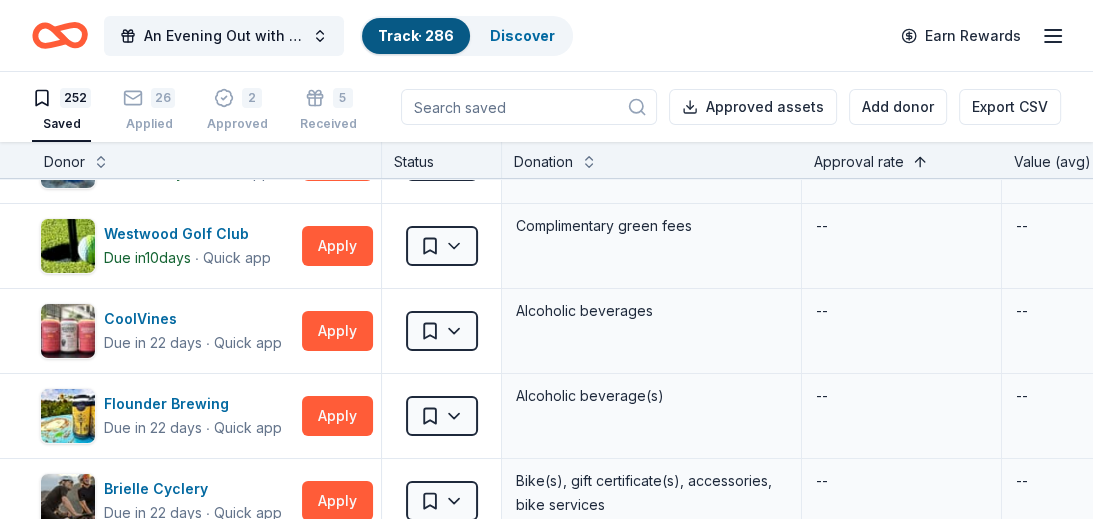 click at bounding box center [920, 160] 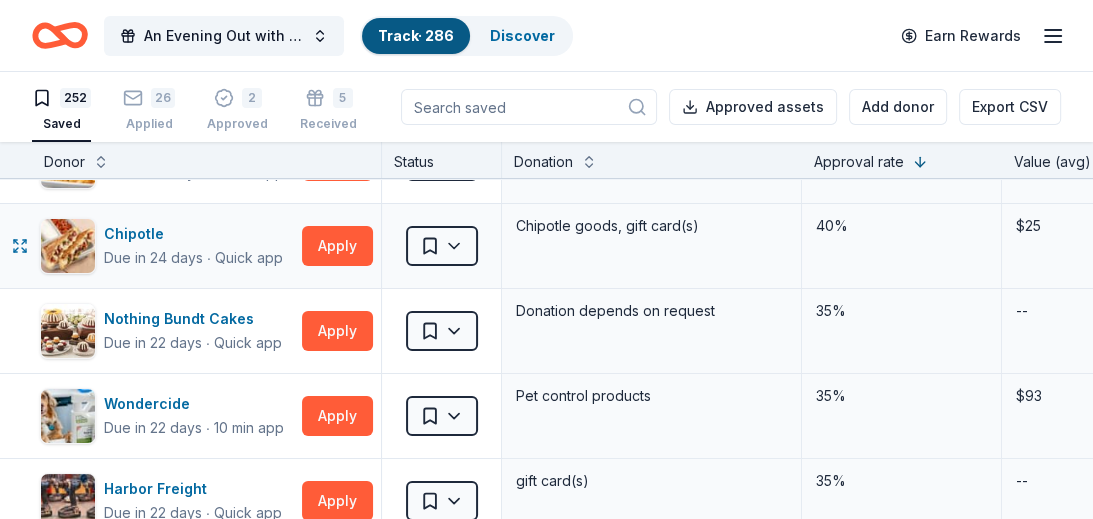scroll, scrollTop: 0, scrollLeft: 0, axis: both 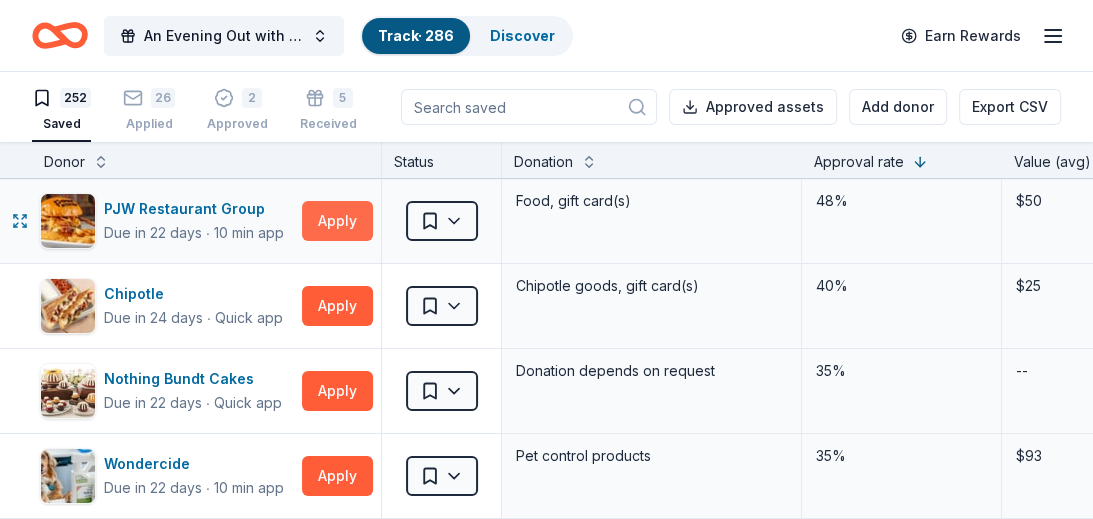 click on "Apply" at bounding box center (337, 221) 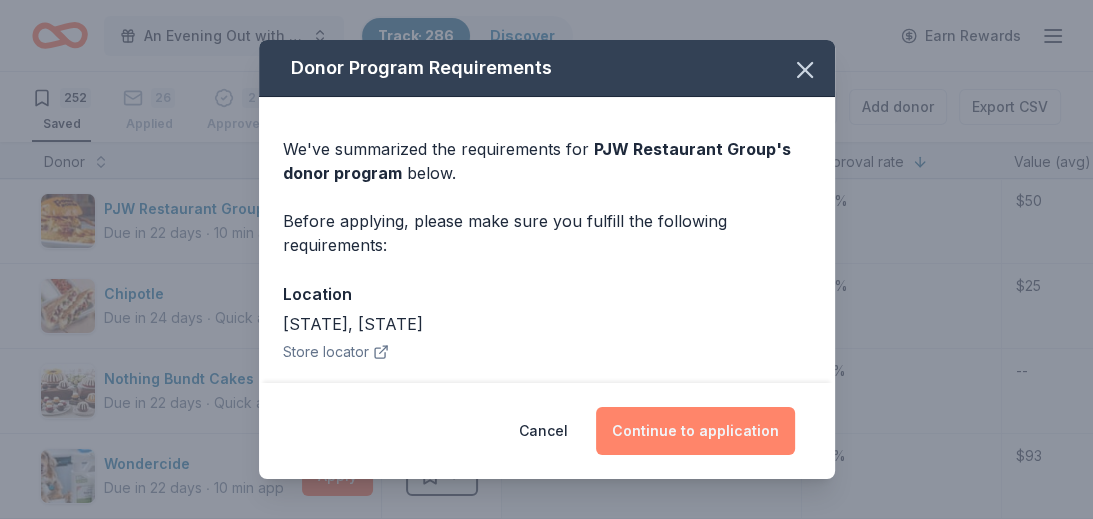 click on "Continue to application" at bounding box center [695, 431] 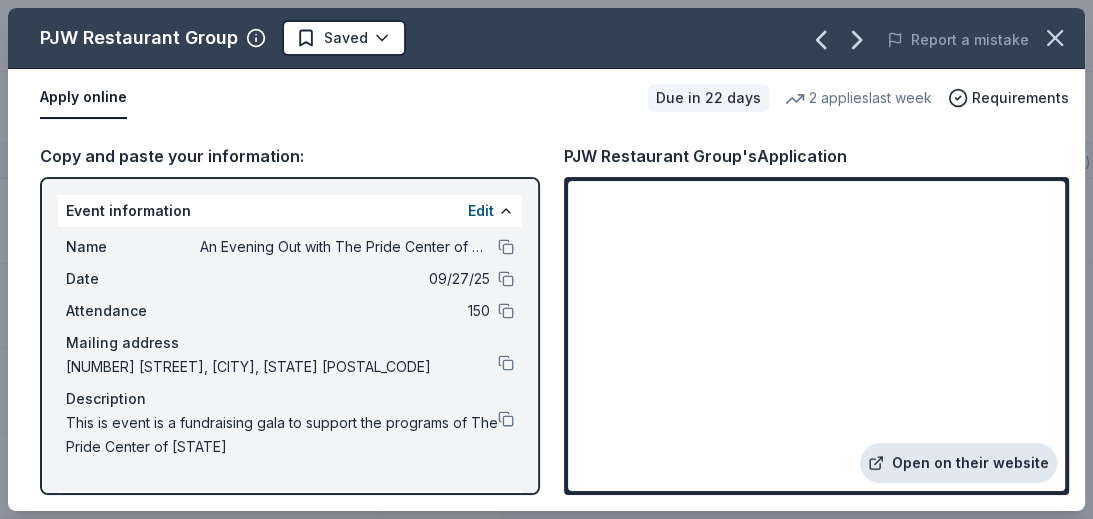 click on "Open on their website" at bounding box center (958, 463) 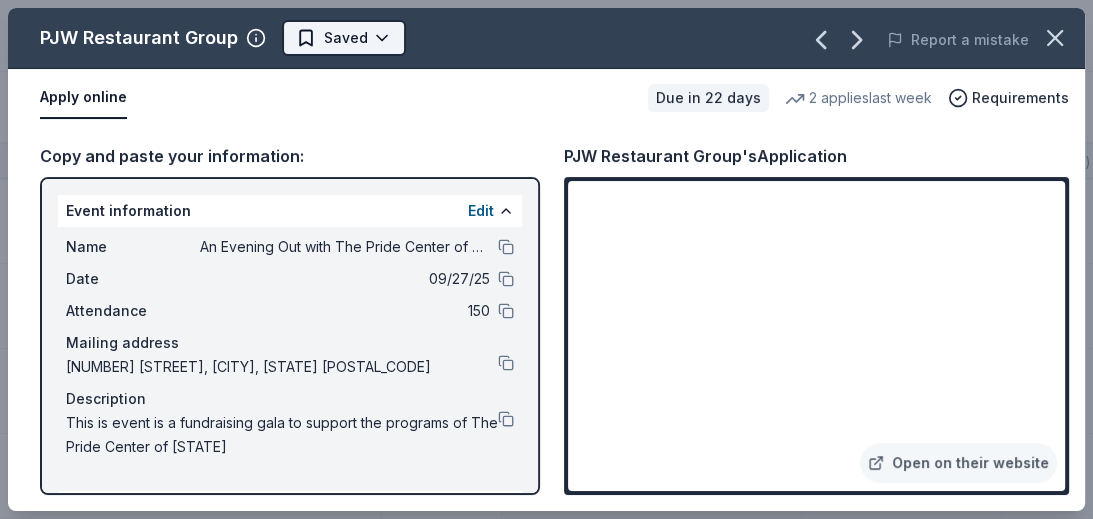 click on "An Evening Out with The Pride Center of NJ Track  · 286 Discover Earn Rewards 252 Saved 26 Applied 2 Approved 5 Received Declined Not interested  Approved assets Add donor Export CSV Donor Status Donation Approval rate Value (avg) Apply method Assignee Notes PJW Restaurant Group Due in 22 days ∙ 10 min app Apply Saved Food, gift card(s) 48% $50 Website Chipotle Due in 24 days ∙ Quick app Apply Saved Chipotle goods, gift card(s) 40% $25 Website Nothing Bundt Cakes Due in 22 days ∙ Quick app Apply Saved Donation depends on request 35% -- Phone In person Wondercide Due in 22 days ∙ 10 min app Apply Saved Pet control products  35% $93 Website Harbor Freight Due in 22 days ∙ Quick app Apply Saved  gift card(s) 35% -- Website Trader Joe's Due in 31 days ∙ 10 min app Apply Saved Food, beverage product(s), gift card(s) 35% -- In person California Tortilla Due in 22 days ∙ Quick app Apply Saved Food, gift card(s) 34% $60 Website Dave and Busters Due in 22 days ∙ 10 min app Apply Saved Gift card(s) 28%" at bounding box center (546, 259) 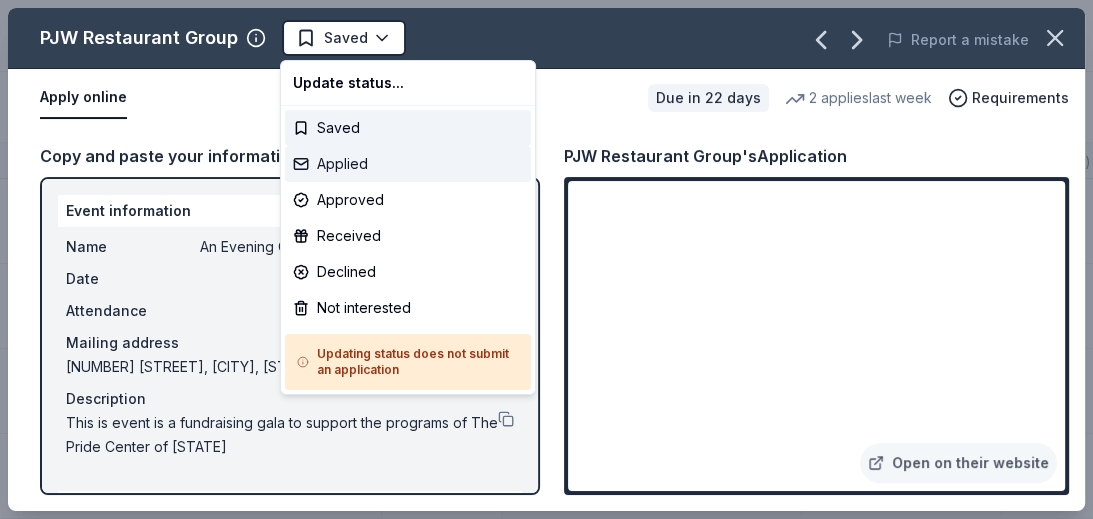 click on "Applied" at bounding box center (408, 164) 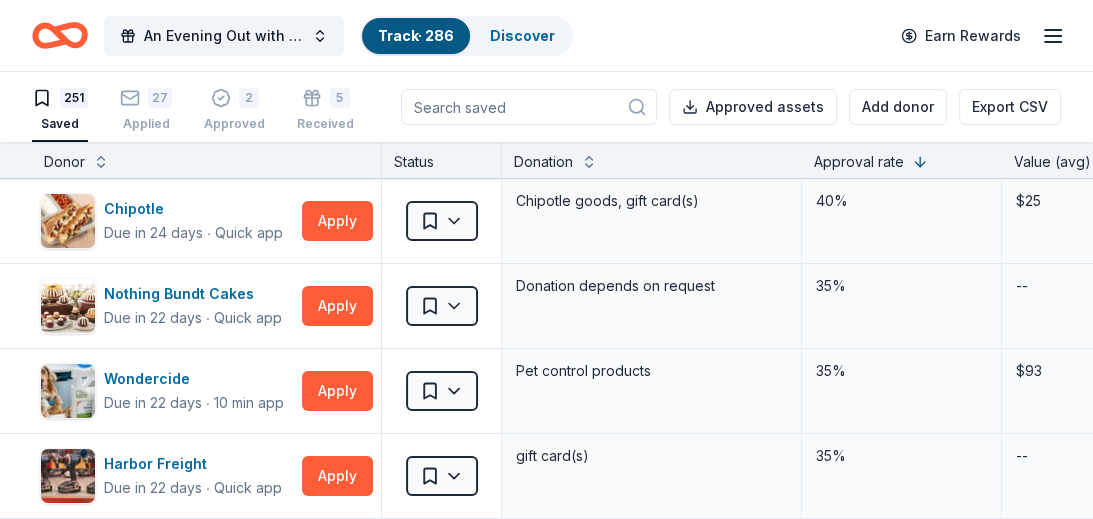 click on "An Evening Out with The Pride Center of NJ Track  · 286 Discover Earn Rewards 251 Saved 27 Applied 2 Approved 5 Received Declined Not interested  Approved assets Add donor Export CSV Donor Status Donation Approval rate Value (avg) Apply method Assignee Notes Chipotle Due in 24 days ∙ Quick app Apply Saved Chipotle goods, gift card(s) 40% $25 Website Nothing Bundt Cakes Due in 22 days ∙ Quick app Apply Saved Donation depends on request 35% -- Phone In person Wondercide Due in 22 days ∙ 10 min app Apply Saved Pet control products  35% $93 Website Harbor Freight Due in 22 days ∙ Quick app Apply Saved  gift card(s) 35% -- Website Trader Joe's Due in 31 days ∙ 10 min app Apply Saved Food, beverage product(s), gift card(s) 35% -- In person California Tortilla Due in 22 days ∙ Quick app Apply Saved Food, gift card(s) 34% $60 Website Dave and Busters Due in 22 days ∙ 10 min app Apply Saved Gift card(s) 28% $60 Phone In person in person -on list freehold Weis Markets Due in 38 days ∙ 10 min app Apply" at bounding box center (546, 259) 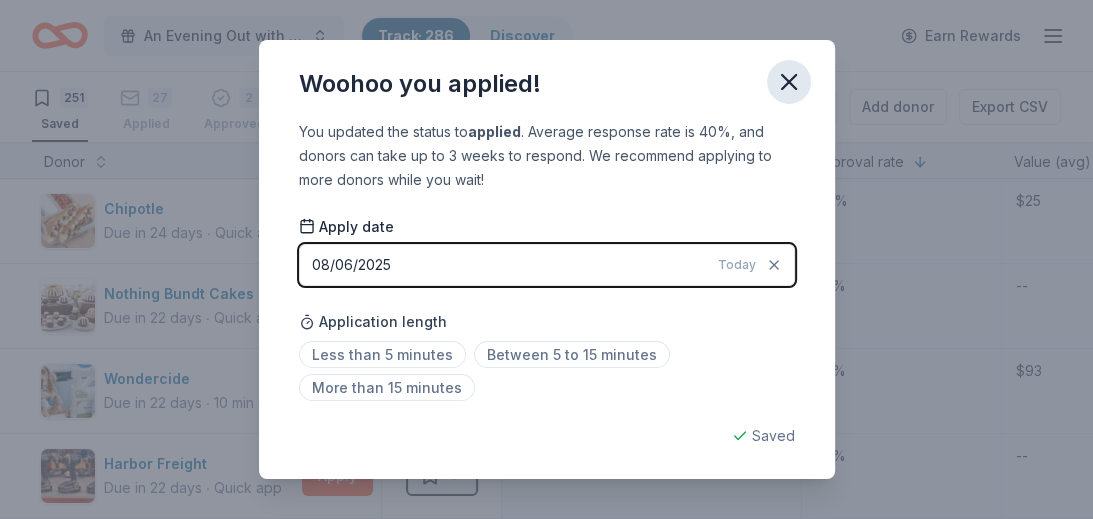 click 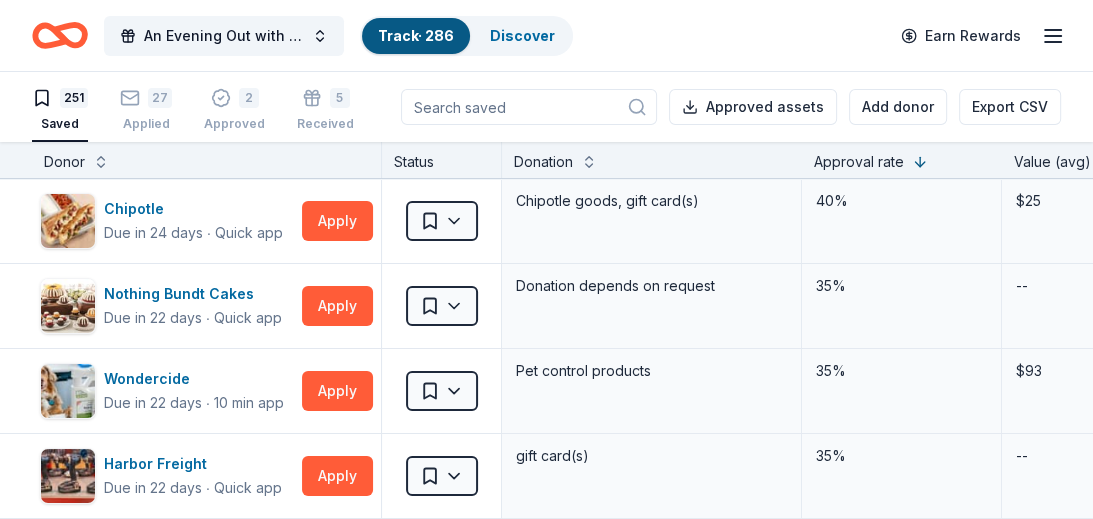 scroll, scrollTop: 0, scrollLeft: 0, axis: both 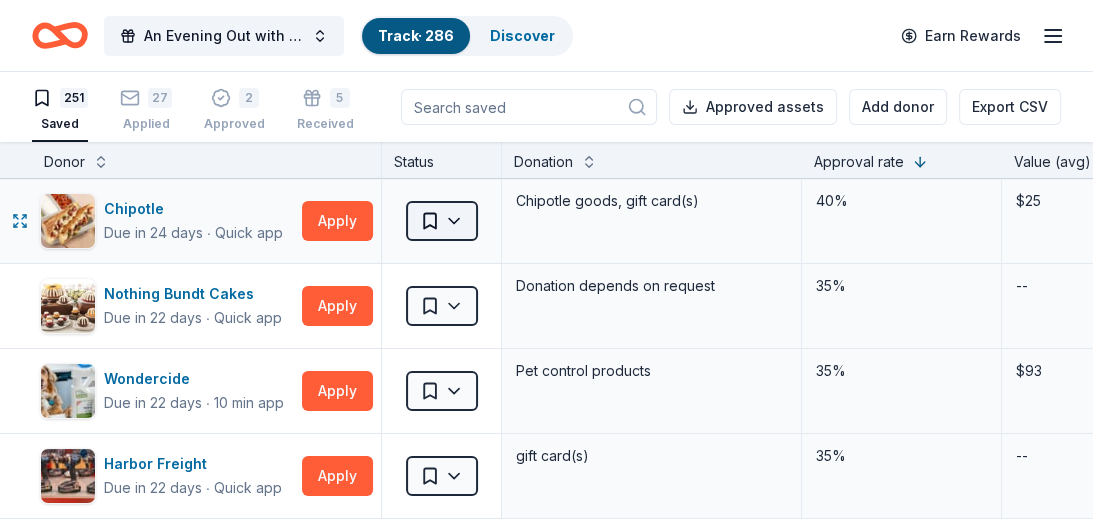 click on "An Evening Out with The Pride Center of NJ Track  · 286 Discover Earn Rewards 251 Saved 27 Applied 2 Approved 5 Received Declined Not interested  Approved assets Add donor Export CSV Donor Status Donation Approval rate Value (avg) Apply method Assignee Notes Chipotle Due in 24 days ∙ Quick app Apply Saved Chipotle goods, gift card(s) 40% $25 Website Nothing Bundt Cakes Due in 22 days ∙ Quick app Apply Saved Donation depends on request 35% -- Phone In person Wondercide Due in 22 days ∙ 10 min app Apply Saved Pet control products  35% $93 Website Harbor Freight Due in 22 days ∙ Quick app Apply Saved  gift card(s) 35% -- Website Trader Joe's Due in 31 days ∙ 10 min app Apply Saved Food, beverage product(s), gift card(s) 35% -- In person California Tortilla Due in 22 days ∙ Quick app Apply Saved Food, gift card(s) 34% $60 Website Dave and Busters Due in 22 days ∙ 10 min app Apply Saved Gift card(s) 28% $60 Phone In person in person -on list freehold Weis Markets Due in 38 days ∙ 10 min app Apply" at bounding box center [546, 259] 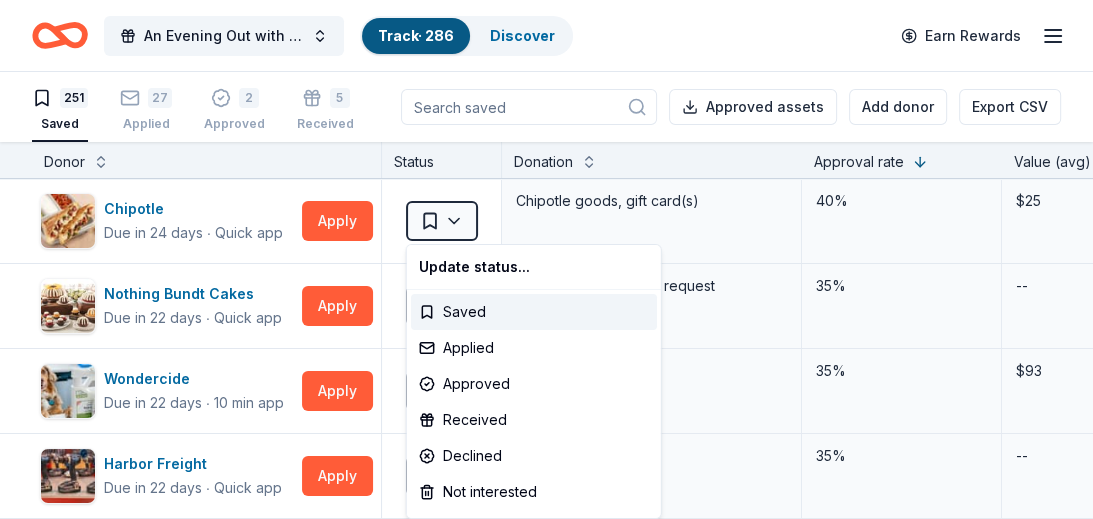 click on "An Evening Out with The Pride Center of NJ Track  · 286 Discover Earn Rewards 251 Saved 27 Applied 2 Approved 5 Received Declined Not interested  Approved assets Add donor Export CSV Donor Status Donation Approval rate Value (avg) Apply method Assignee Notes Chipotle Due in 24 days ∙ Quick app Apply Saved Chipotle goods, gift card(s) 40% $25 Website Nothing Bundt Cakes Due in 22 days ∙ Quick app Apply Saved Donation depends on request 35% -- Phone In person Wondercide Due in 22 days ∙ 10 min app Apply Saved Pet control products  35% $93 Website Harbor Freight Due in 22 days ∙ Quick app Apply Saved  gift card(s) 35% -- Website Trader Joe's Due in 31 days ∙ 10 min app Apply Saved Food, beverage product(s), gift card(s) 35% -- In person California Tortilla Due in 22 days ∙ Quick app Apply Saved Food, gift card(s) 34% $60 Website Dave and Busters Due in 22 days ∙ 10 min app Apply Saved Gift card(s) 28% $60 Phone In person in person -on list freehold Weis Markets Due in 38 days ∙ 10 min app Apply" at bounding box center (546, 259) 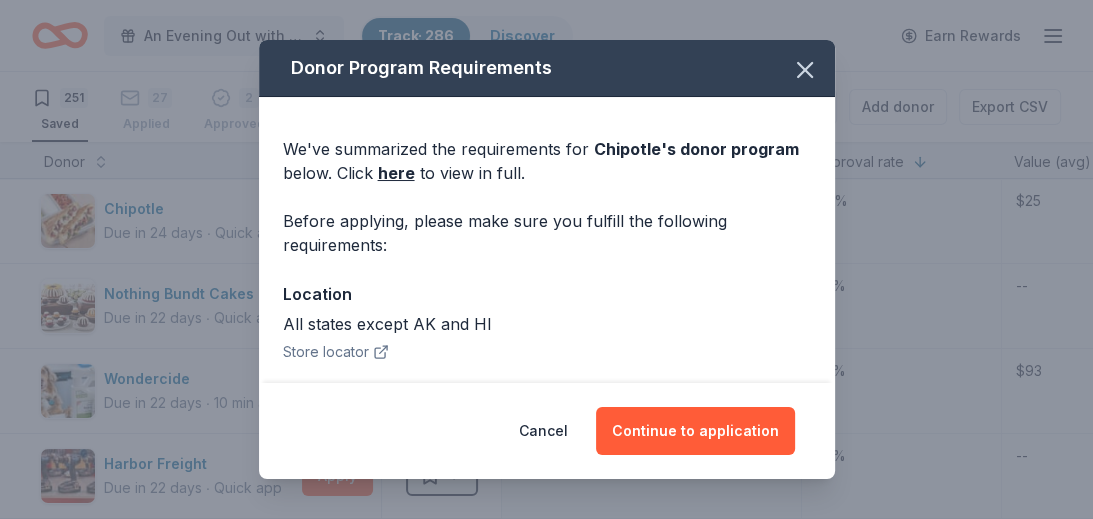 scroll, scrollTop: 0, scrollLeft: 0, axis: both 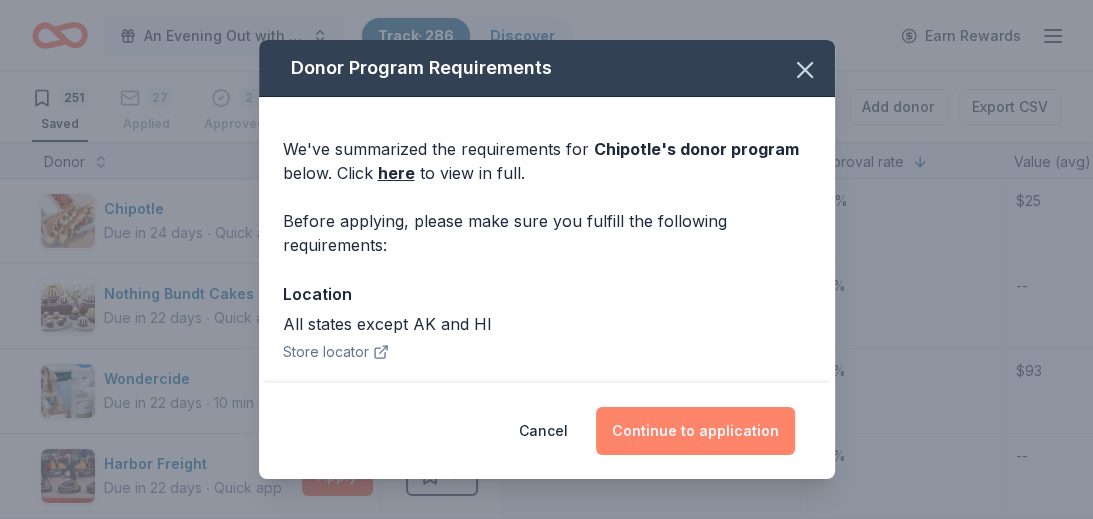 click on "Continue to application" at bounding box center [695, 431] 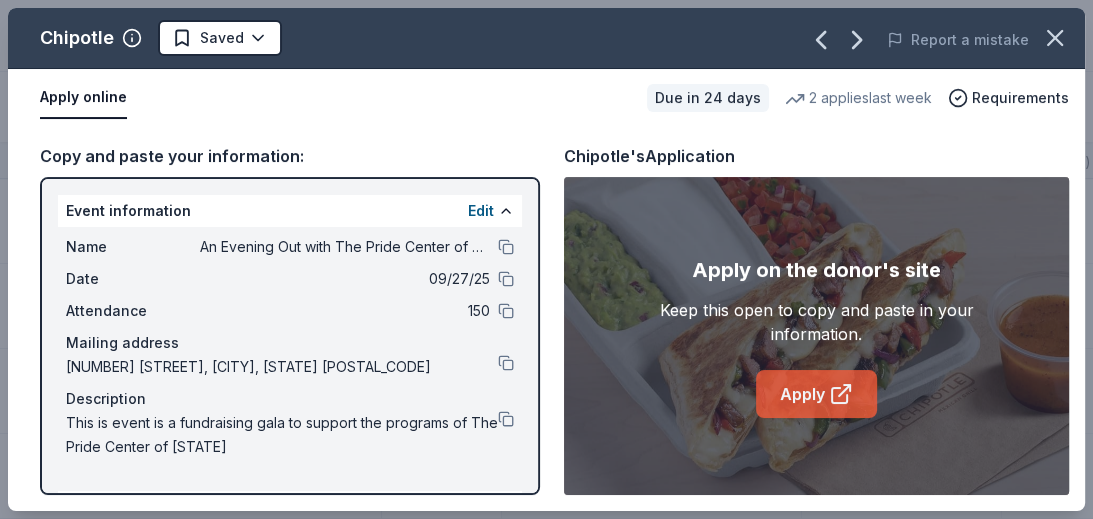 click on "Apply" at bounding box center [816, 394] 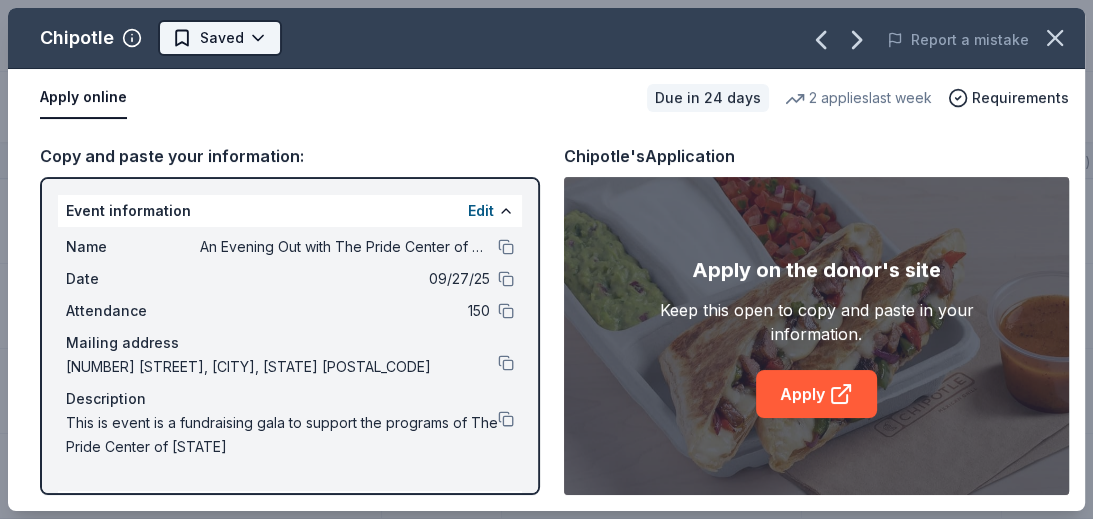 click on "An Evening Out with The Pride Center of NJ Track  · 286 Discover Earn Rewards 251 Saved 27 Applied 2 Approved 5 Received Declined Not interested  Approved assets Add donor Export CSV Donor Status Donation Approval rate Value (avg) Apply method Assignee Notes Chipotle Due in 24 days ∙ Quick app Apply Saved Chipotle goods, gift card(s) 40% $25 Website Nothing Bundt Cakes Due in 22 days ∙ Quick app Apply Saved Donation depends on request 35% -- Phone In person Wondercide Due in 22 days ∙ 10 min app Apply Saved Pet control products  35% $93 Website Harbor Freight Due in 22 days ∙ Quick app Apply Saved  gift card(s) 35% -- Website Trader Joe's Due in 31 days ∙ 10 min app Apply Saved Food, beverage product(s), gift card(s) 35% -- In person California Tortilla Due in 22 days ∙ Quick app Apply Saved Food, gift card(s) 34% $60 Website Dave and Busters Due in 22 days ∙ 10 min app Apply Saved Gift card(s) 28% $60 Phone In person in person -on list freehold Weis Markets Due in 38 days ∙ 10 min app Apply" at bounding box center [546, 259] 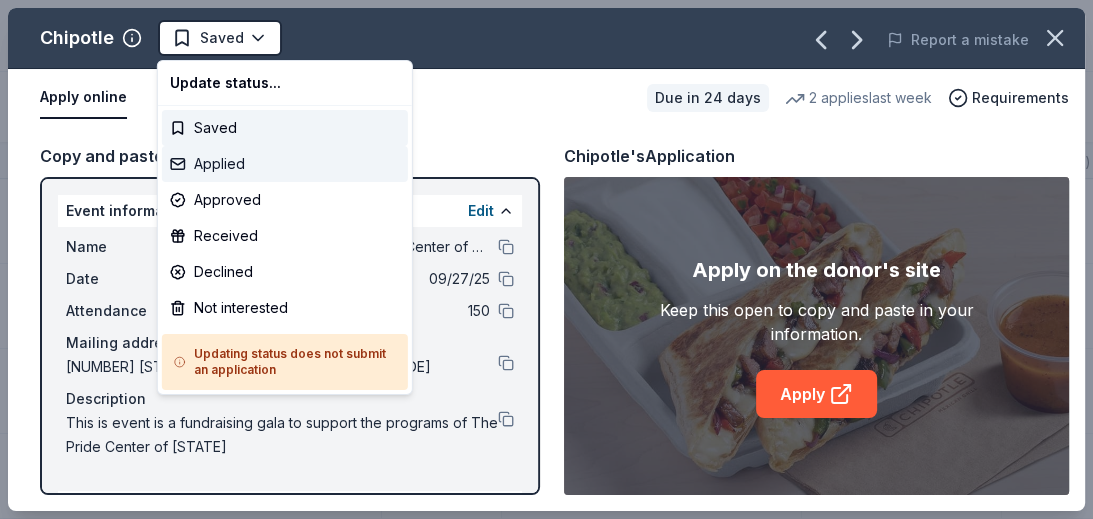 click on "Applied" at bounding box center [285, 164] 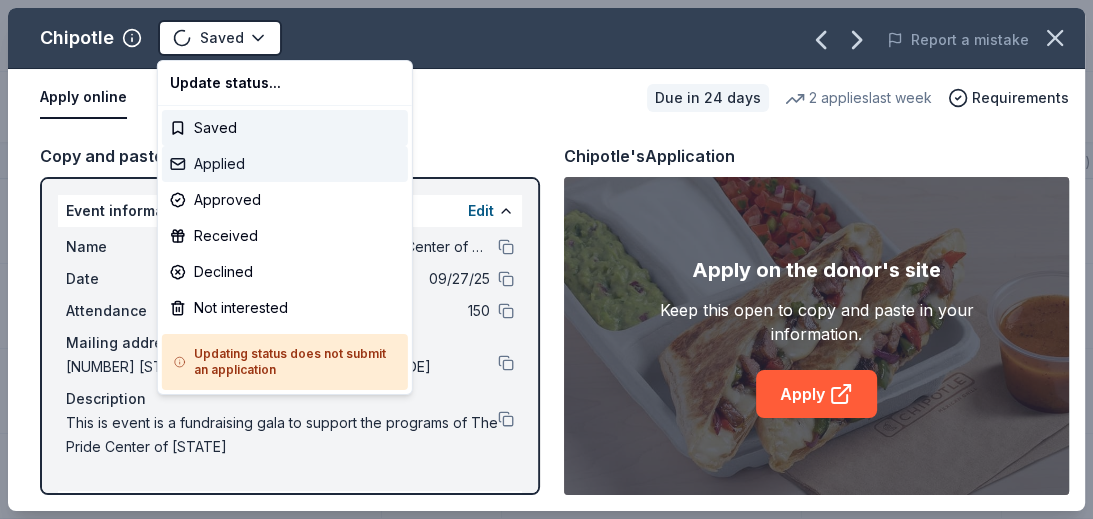 click on "Applied" at bounding box center [285, 164] 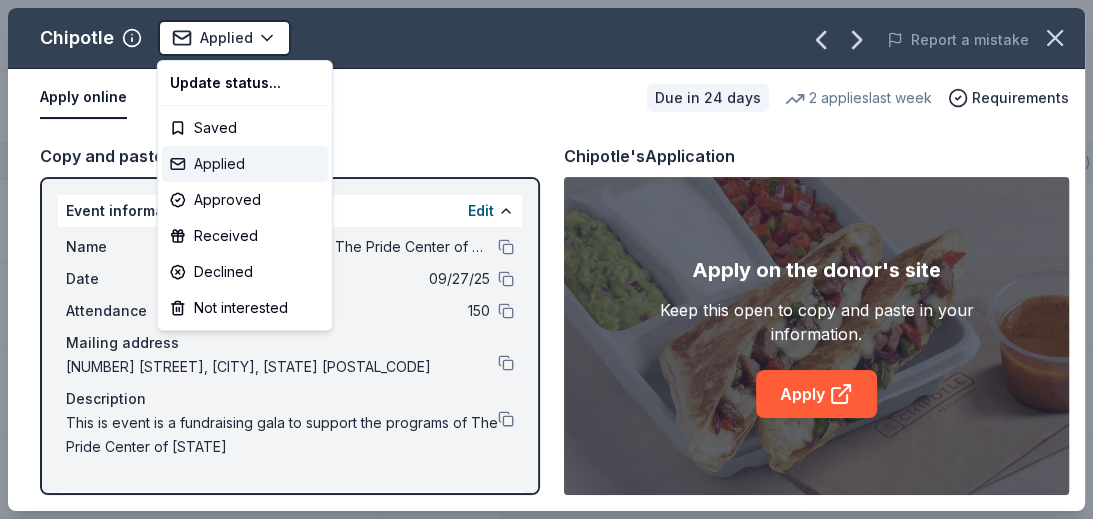 click on "Applied" at bounding box center (245, 164) 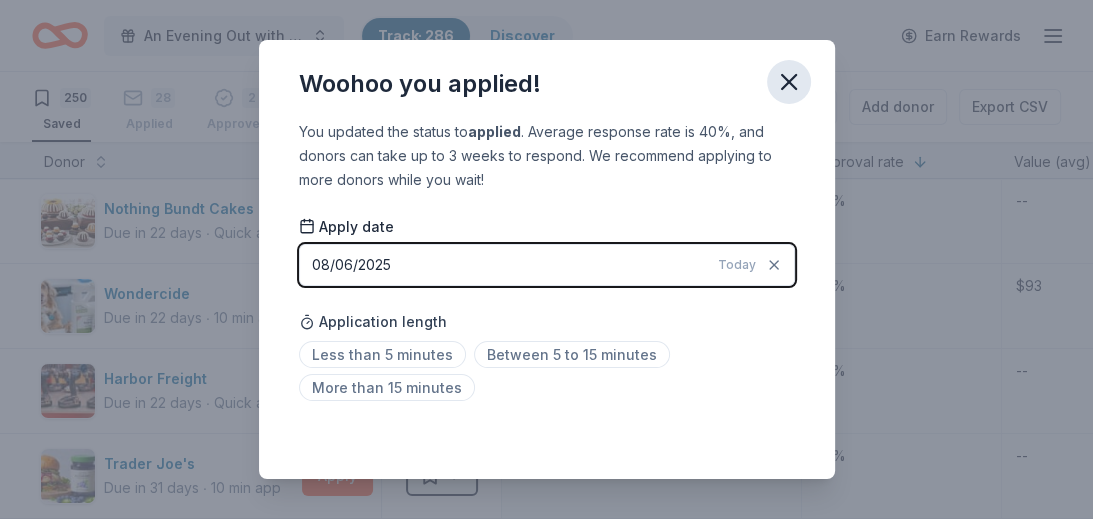 click 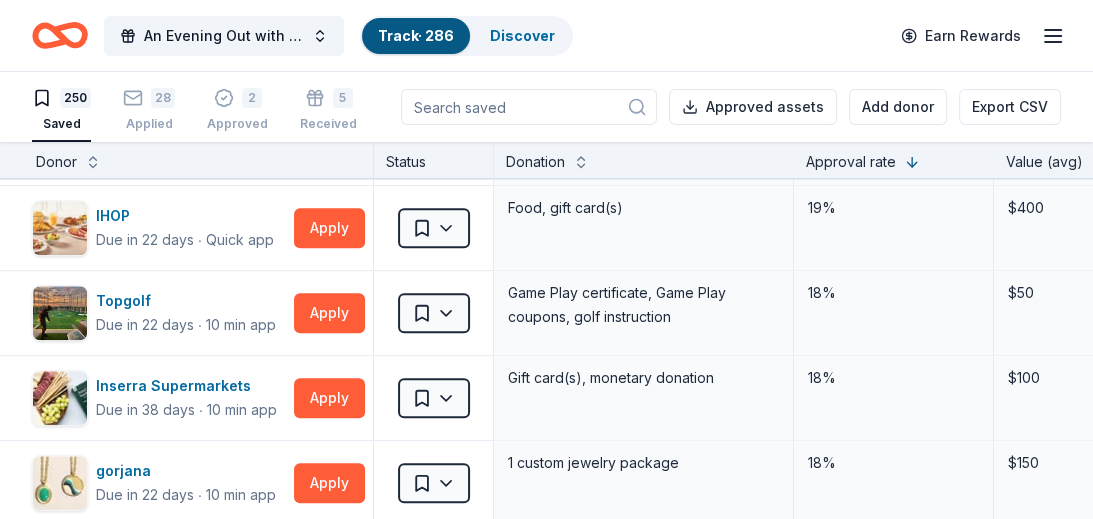 scroll, scrollTop: 1438, scrollLeft: 0, axis: vertical 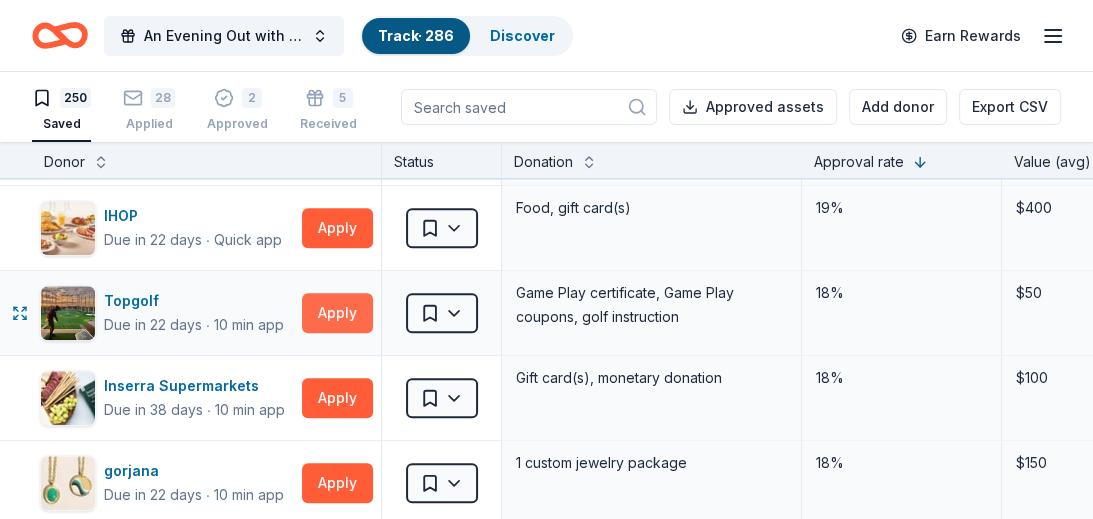 click on "Apply" at bounding box center [337, 313] 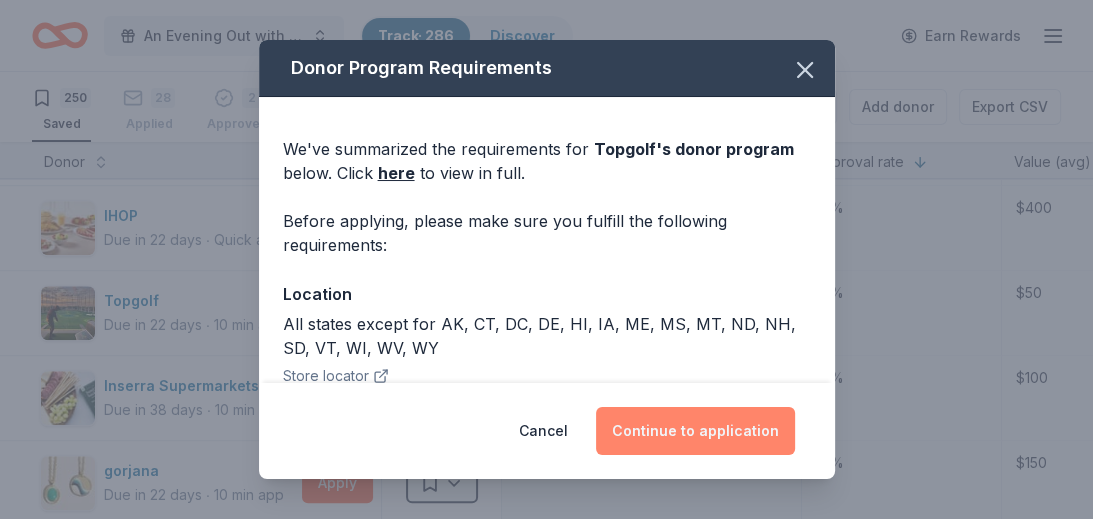 click on "Continue to application" at bounding box center [695, 431] 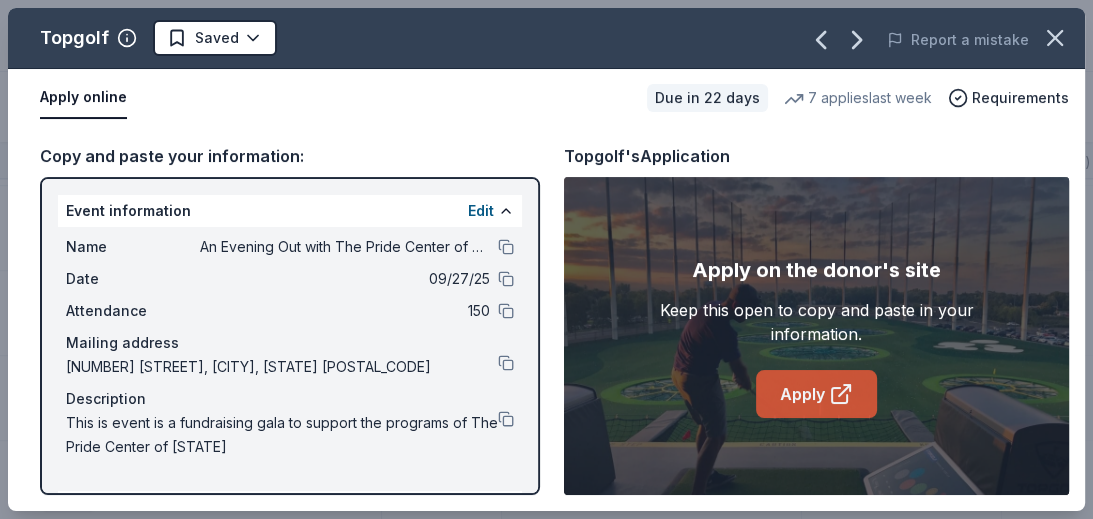 click on "Apply" at bounding box center (816, 394) 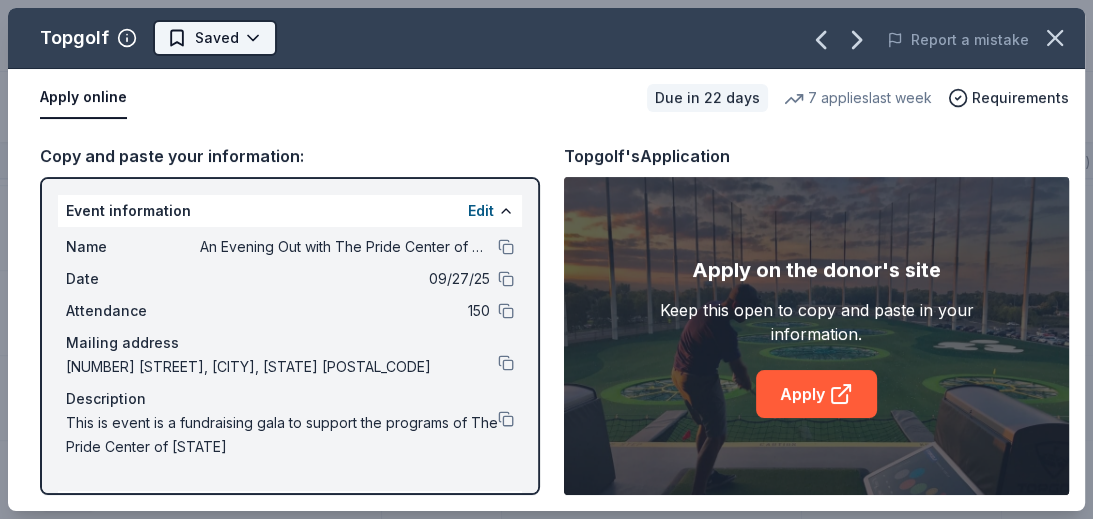click on "An Evening Out with The Pride Center of NJ Track  · 286 Discover Earn Rewards 250 Saved 28 Applied 2 Approved 5 Received Declined Not interested  Approved assets Add donor Export CSV Donor Status Donation Approval rate Value (avg) Apply method Assignee Notes Nothing Bundt Cakes Due in 22 days ∙ Quick app Apply Saved Donation depends on request 35% -- Phone In person Wondercide Due in 22 days ∙ 10 min app Apply Saved Pet control products  35% $93 Website Harbor Freight Due in 22 days ∙ Quick app Apply Saved  gift card(s) 35% -- Website Trader Joe's Due in 31 days ∙ 10 min app Apply Saved Food, beverage product(s), gift card(s) 35% -- In person California Tortilla Due in 22 days ∙ Quick app Apply Saved Food, gift card(s) 34% $60 Website Dave and Busters Due in 22 days ∙ 10 min app Apply Saved Gift card(s) 28% $60 Phone In person in person -on list freehold Weis Markets Due in 38 days ∙ 10 min app Apply Saved Donation depends on request 27% $50 Website Costco Due in  10  days ∙ 10 min app Apply" at bounding box center [546, 259] 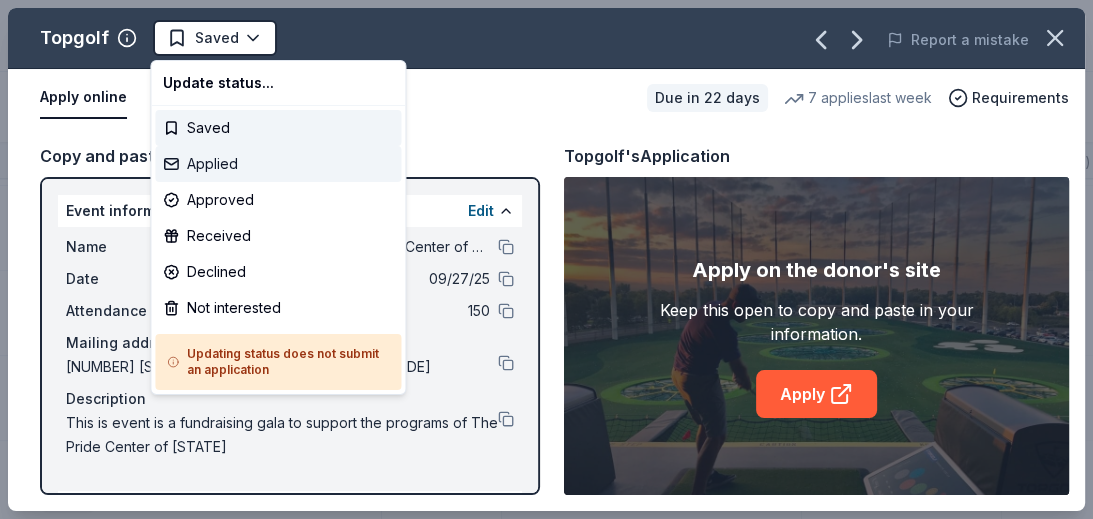 click on "Applied" at bounding box center (278, 164) 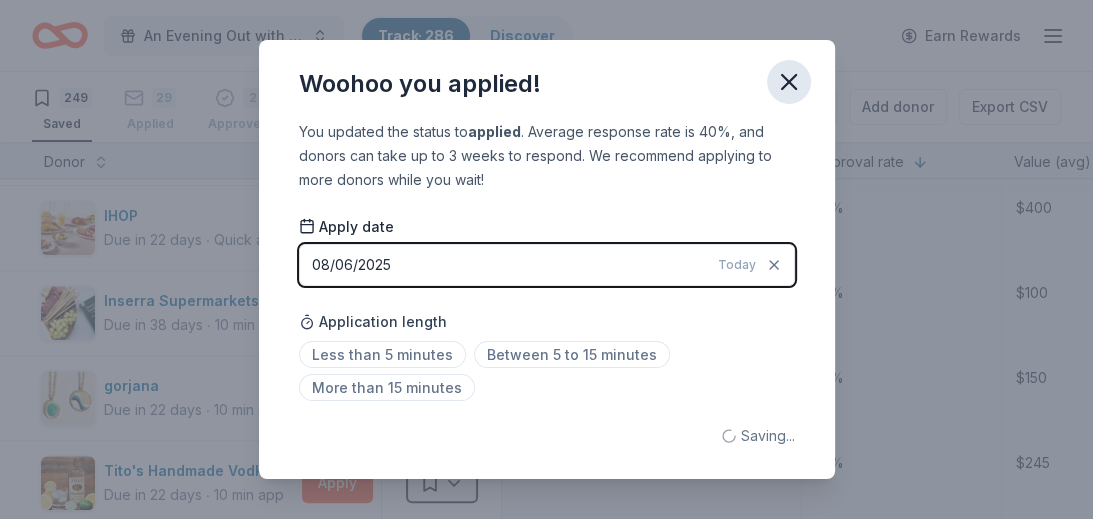 click 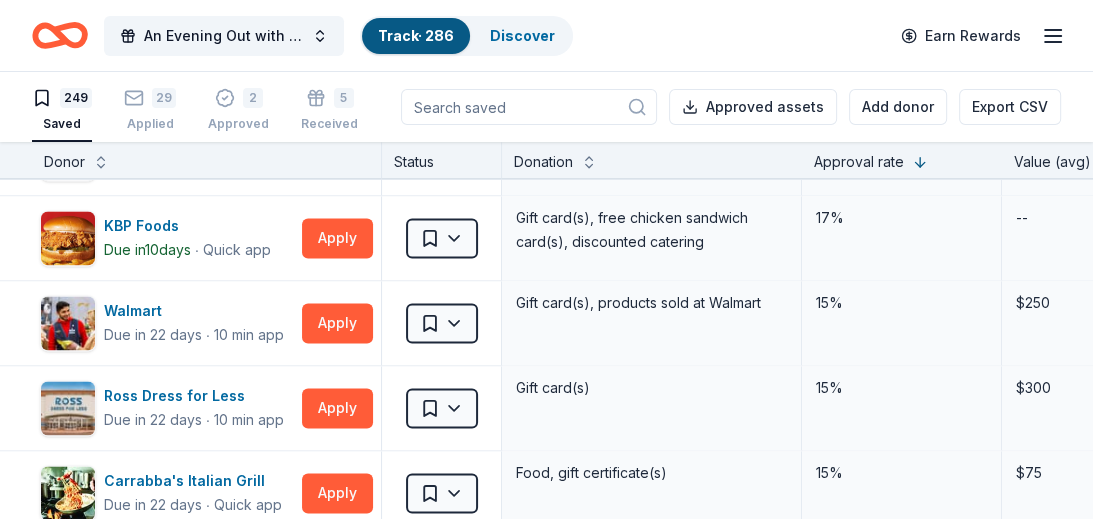 scroll, scrollTop: 2108, scrollLeft: 0, axis: vertical 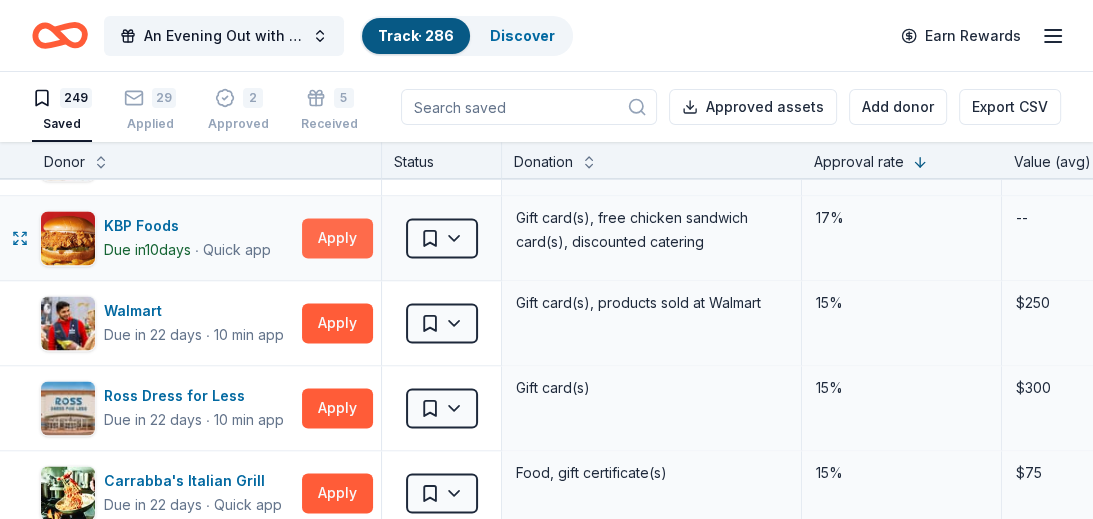 click on "Apply" at bounding box center [337, 238] 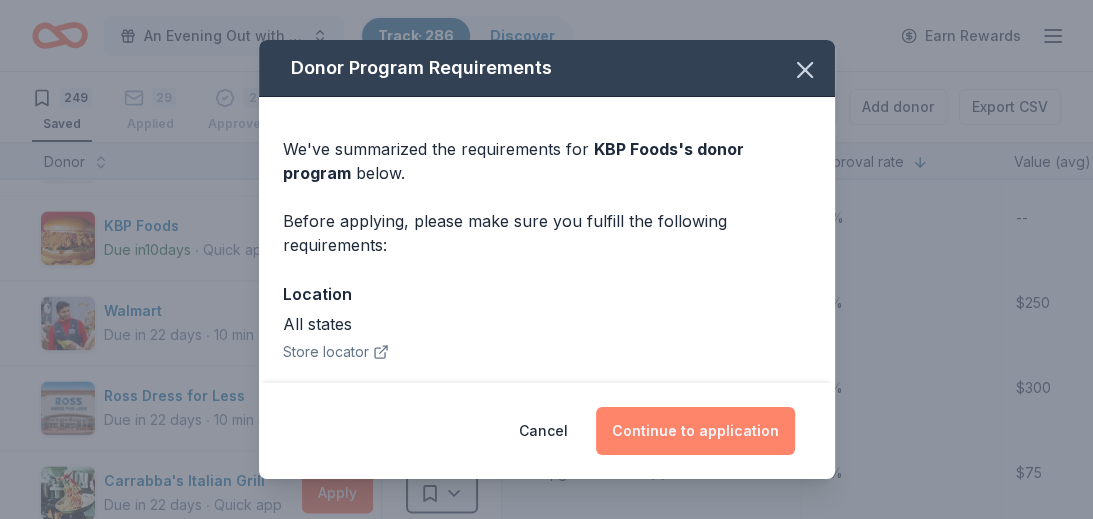 click on "Continue to application" at bounding box center (695, 431) 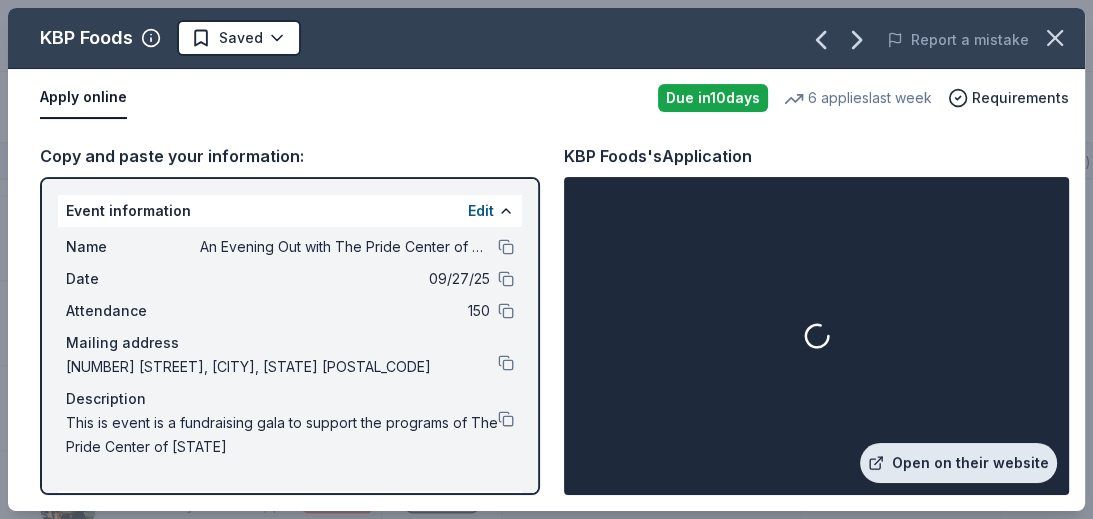 click on "Open on their website" at bounding box center (958, 463) 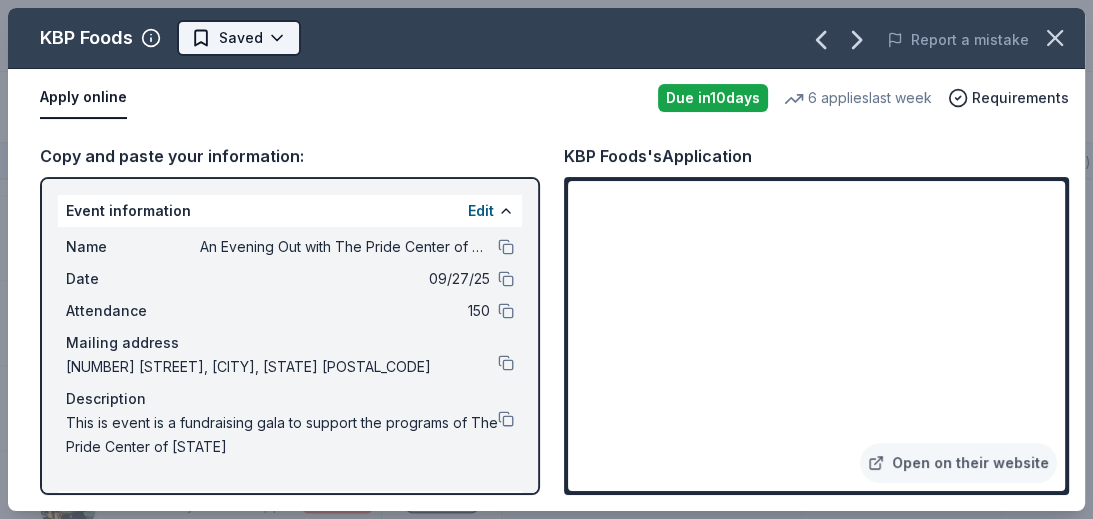 click on "An Evening Out with The Pride Center of NJ Track  · 286 Discover Earn Rewards 249 Saved 29 Applied 2 Approved 5 Received Declined Not interested  Approved assets Add donor Export CSV Donor Status Donation Approval rate Value (avg) Apply method Assignee Notes Nothing Bundt Cakes Due in 22 days ∙ Quick app Apply Saved Donation depends on request 35% -- Phone In person Wondercide Due in 22 days ∙ 10 min app Apply Saved Pet control products  35% $93 Website Harbor Freight Due in 22 days ∙ Quick app Apply Saved  gift card(s) 35% -- Website Trader Joe's Due in 31 days ∙ 10 min app Apply Saved Food, beverage product(s), gift card(s) 35% -- In person California Tortilla Due in 22 days ∙ Quick app Apply Saved Food, gift card(s) 34% $60 Website Dave and Busters Due in 22 days ∙ 10 min app Apply Saved Gift card(s) 28% $60 Phone In person in person -on list freehold Weis Markets Due in 38 days ∙ 10 min app Apply Saved Donation depends on request 27% $50 Website Costco Due in  10  days ∙ 10 min app Apply" at bounding box center [546, 259] 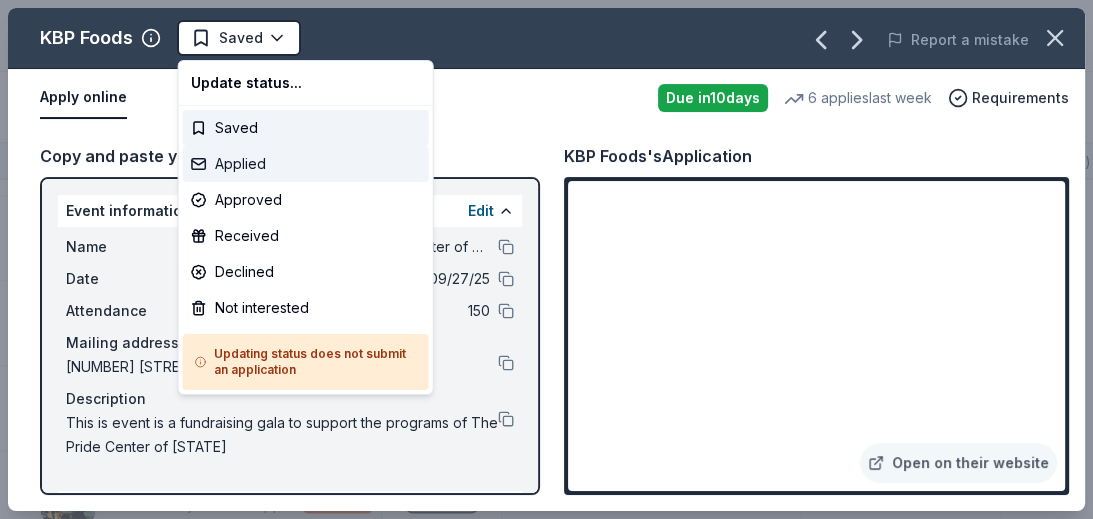 click on "Applied" at bounding box center (306, 164) 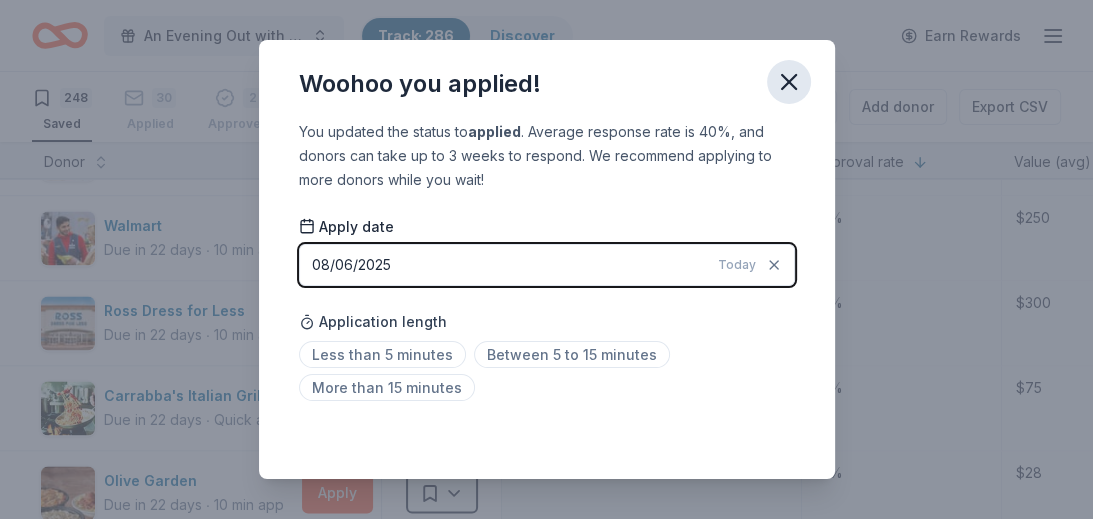click 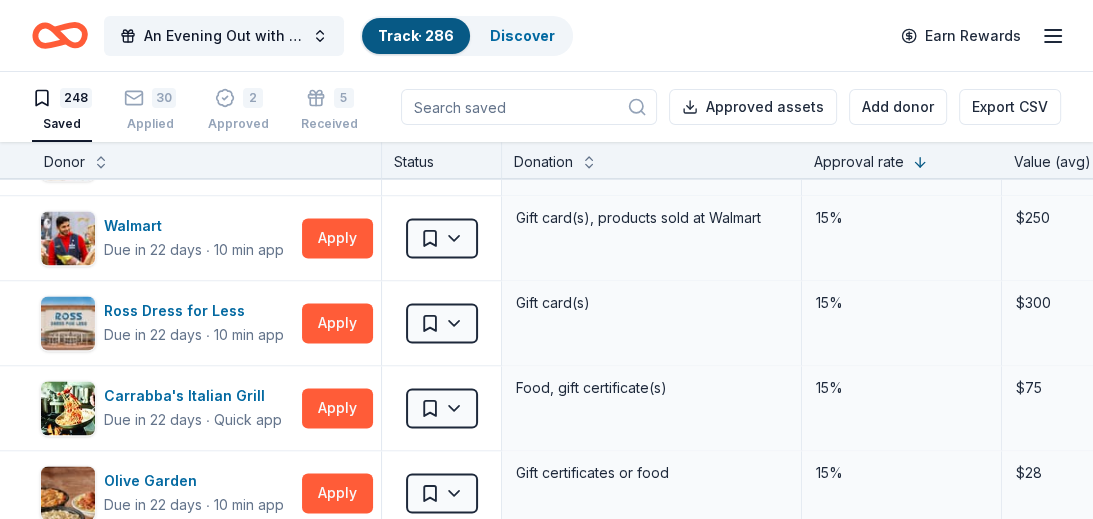 click at bounding box center (546, 259) 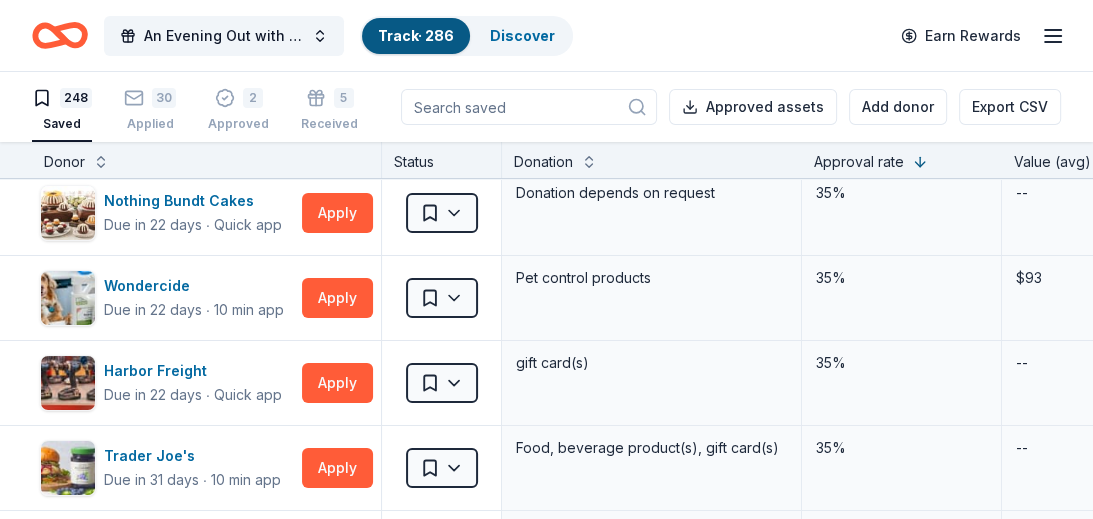 scroll, scrollTop: 0, scrollLeft: 0, axis: both 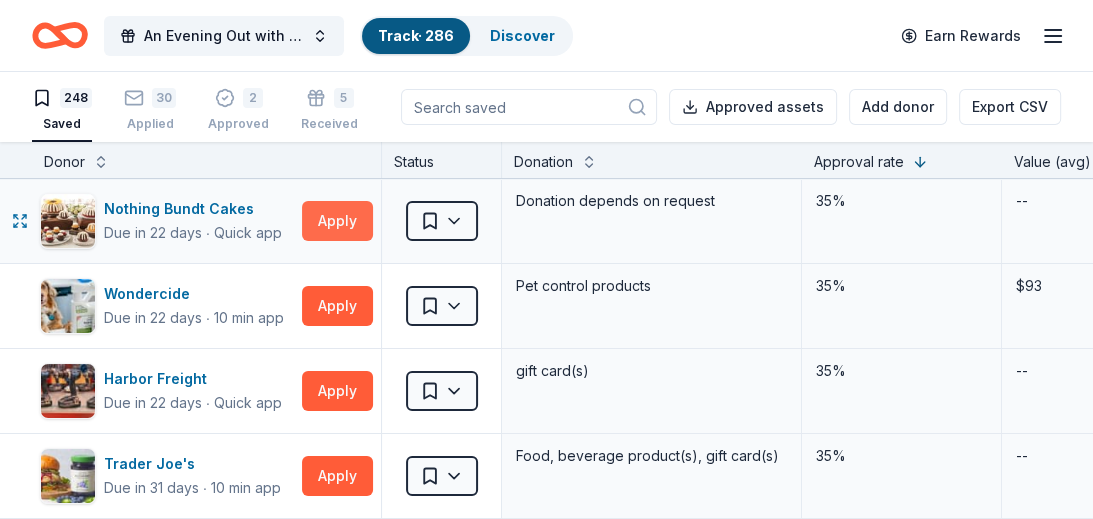 click on "Apply" at bounding box center (337, 221) 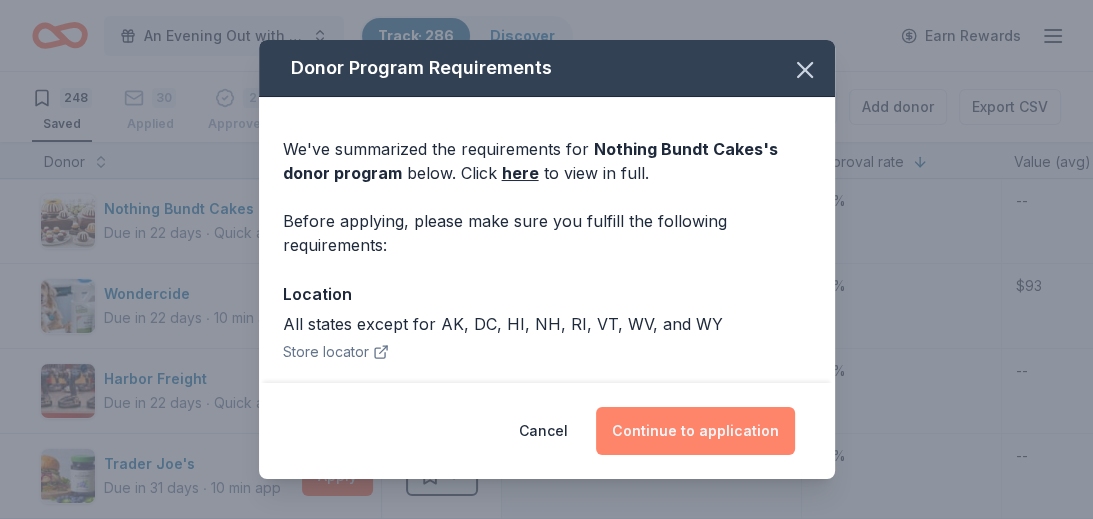 click on "Continue to application" at bounding box center [695, 431] 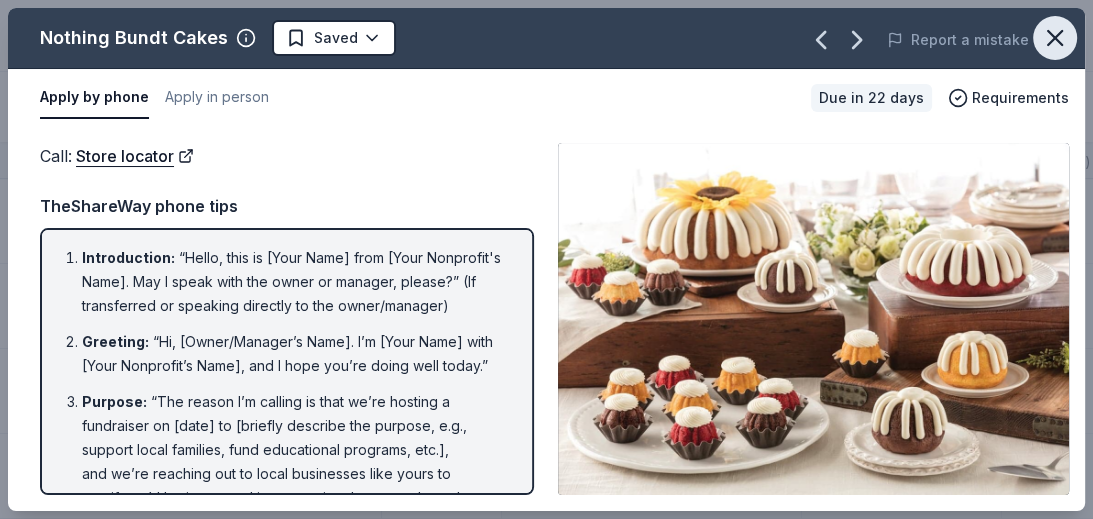 click 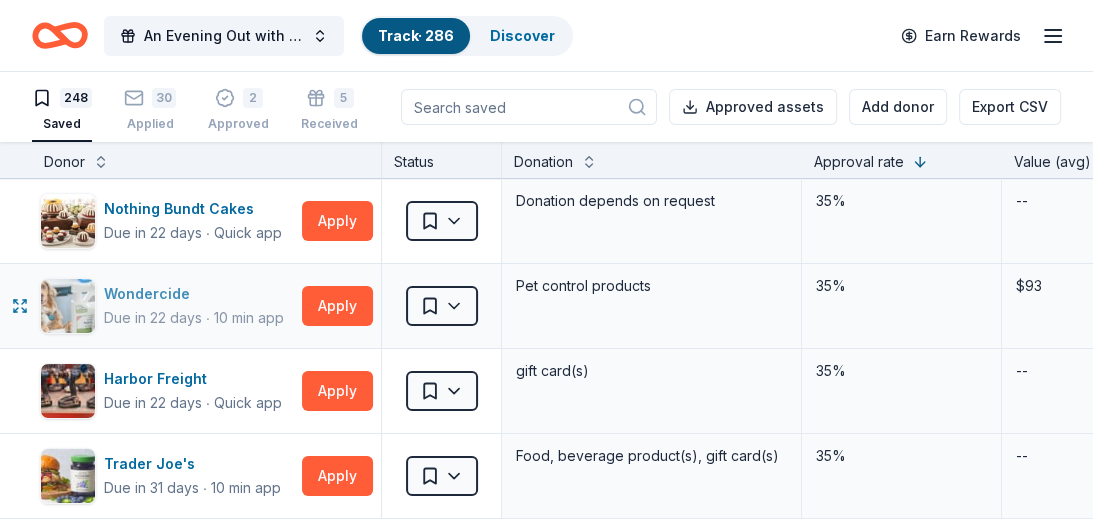 click on "Wondercide" at bounding box center (194, 294) 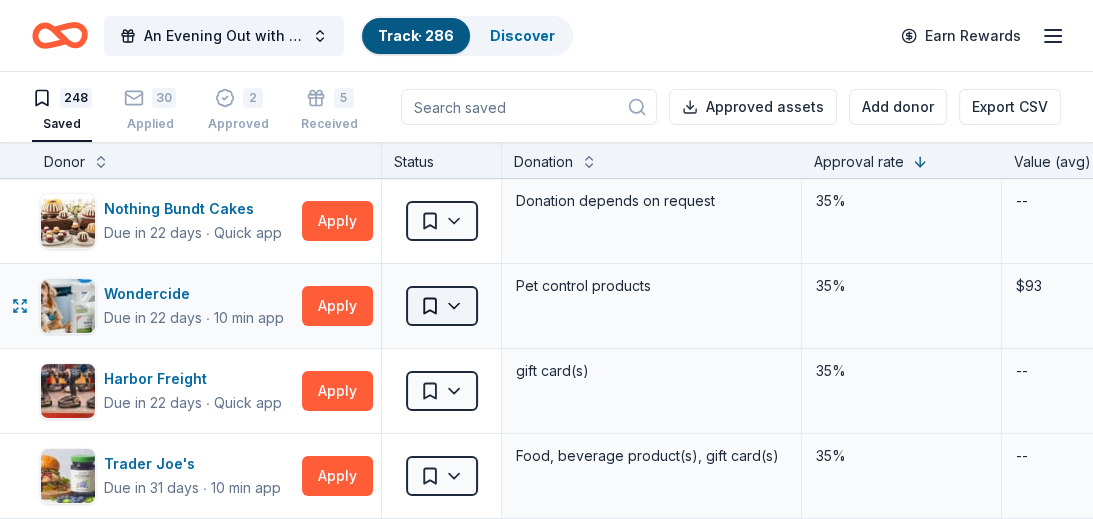 click on "An Evening Out with The Pride Center of NJ Track  · 286 Discover Earn Rewards 248 Saved 30 Applied 2 Approved 5 Received Declined Not interested  Approved assets Add donor Export CSV Donor Status Donation Approval rate Value (avg) Apply method Assignee Notes Nothing Bundt Cakes Due in 22 days ∙ Quick app Apply Saved Donation depends on request 35% -- Phone In person Wondercide Due in 22 days ∙ 10 min app Apply Saved Pet control products  35% $93 Website Harbor Freight Due in 22 days ∙ Quick app Apply Saved  gift card(s) 35% -- Website Trader Joe's Due in 31 days ∙ 10 min app Apply Saved Food, beverage product(s), gift card(s) 35% -- In person California Tortilla Due in 22 days ∙ Quick app Apply Saved Food, gift card(s) 34% $60 Website Dave and Busters Due in 22 days ∙ 10 min app Apply Saved Gift card(s) 28% $60 Phone In person in person -on list freehold Weis Markets Due in 38 days ∙ 10 min app Apply Saved Donation depends on request 27% $50 Website Costco Due in  10  days ∙ 10 min app Apply" at bounding box center (546, 259) 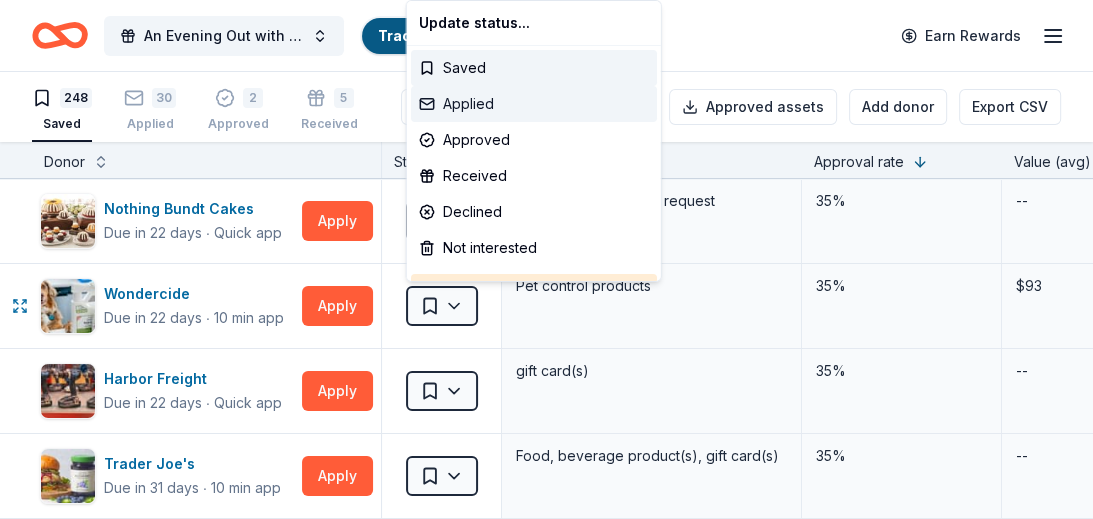 click on "Applied" at bounding box center [534, 104] 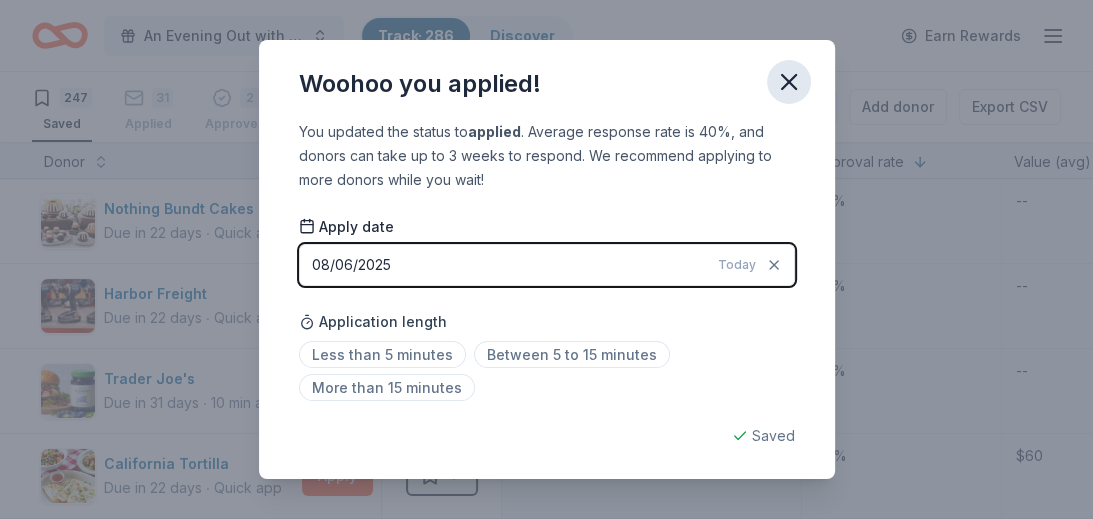 click 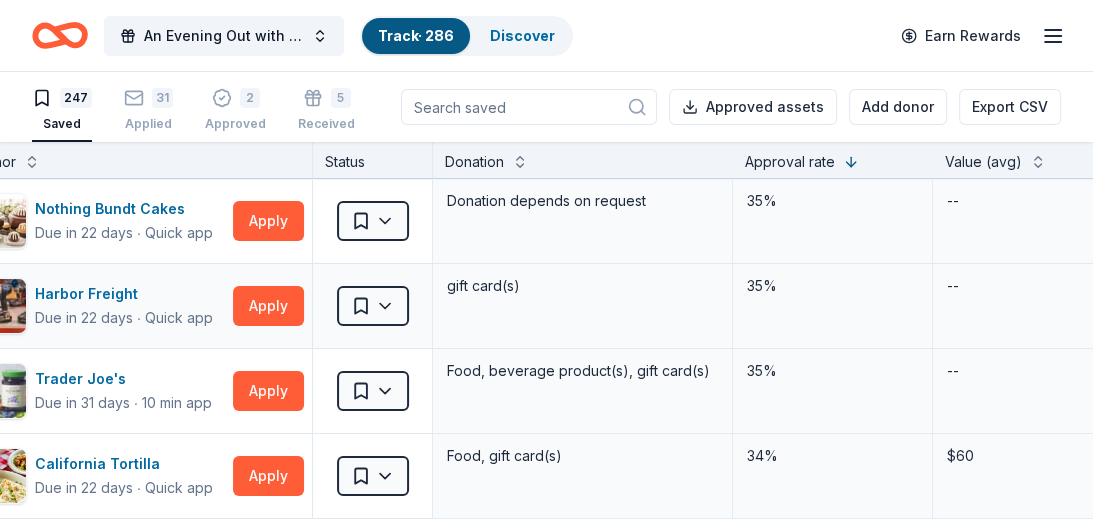 scroll, scrollTop: 0, scrollLeft: 0, axis: both 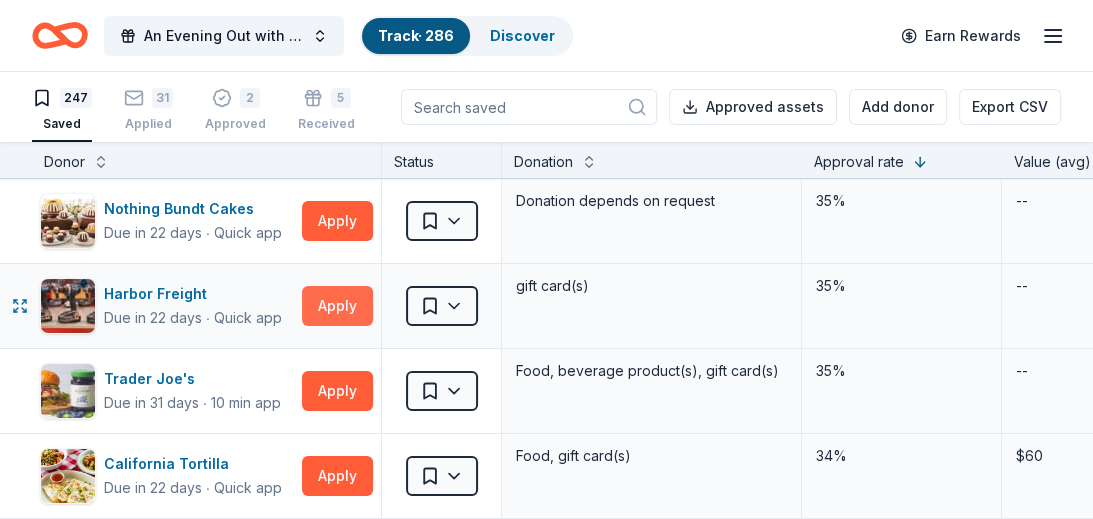click on "Apply" at bounding box center (337, 306) 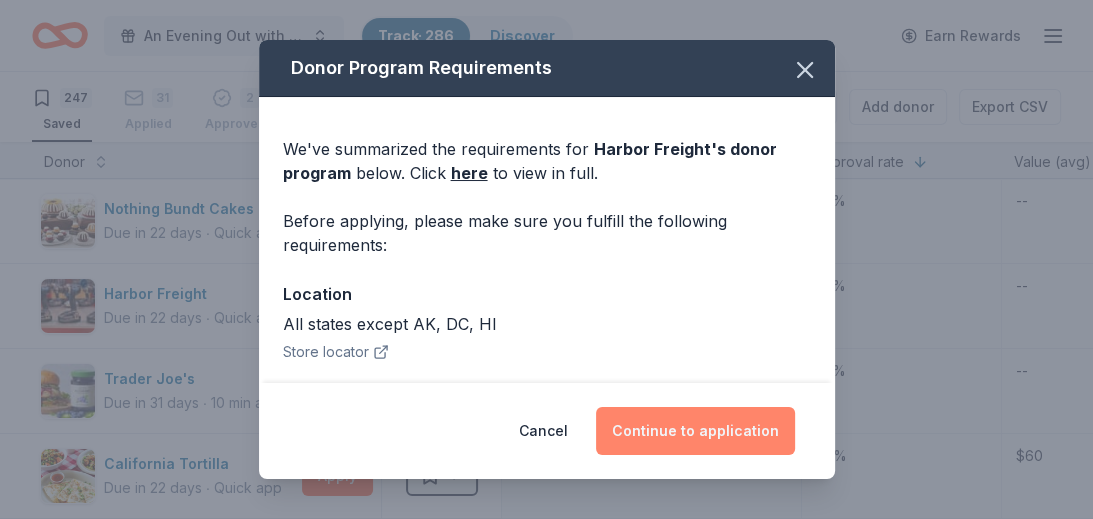 click on "Continue to application" at bounding box center [695, 431] 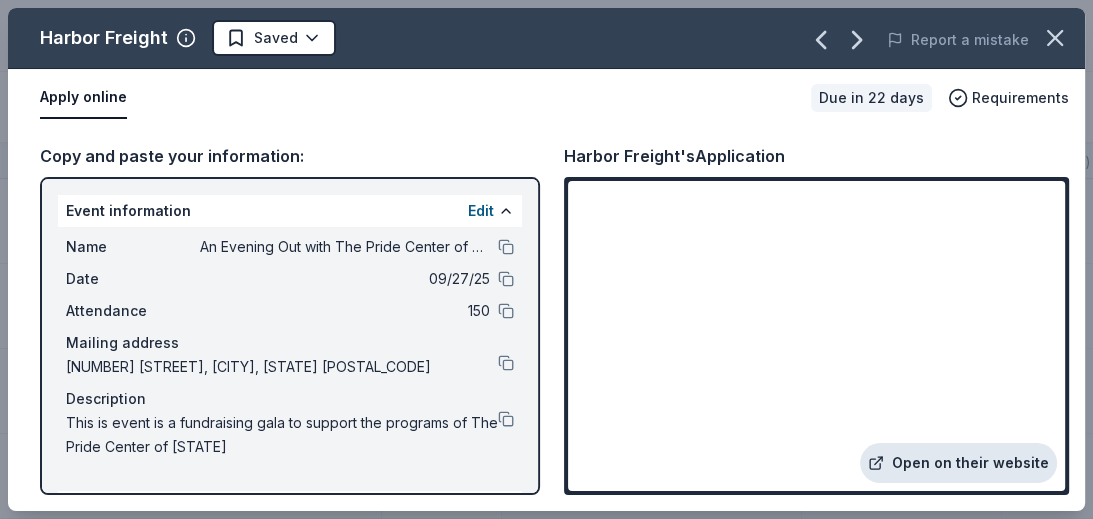 click on "Open on their website" at bounding box center (958, 463) 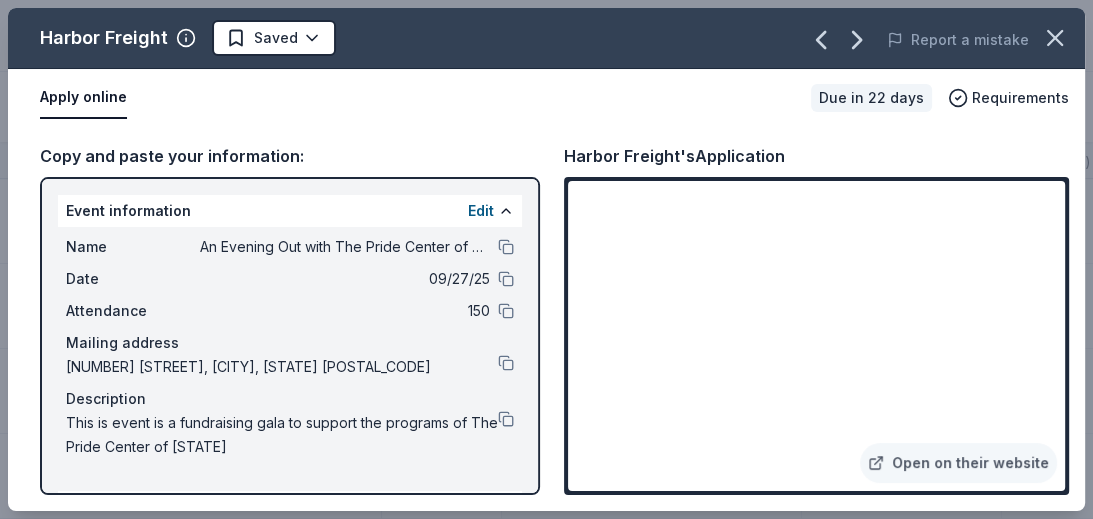 click on "Apply online" at bounding box center [83, 98] 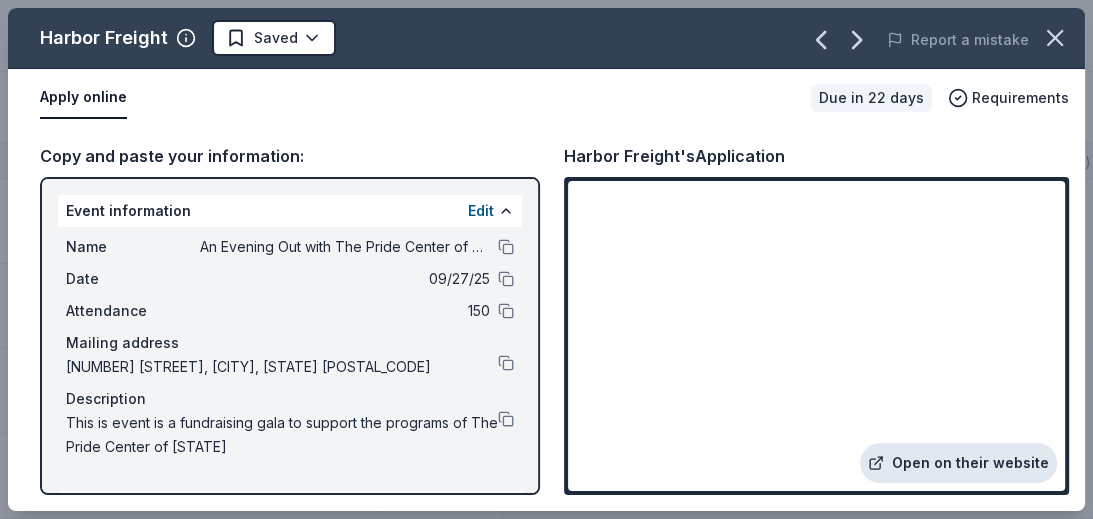 click on "Open on their website" at bounding box center (958, 463) 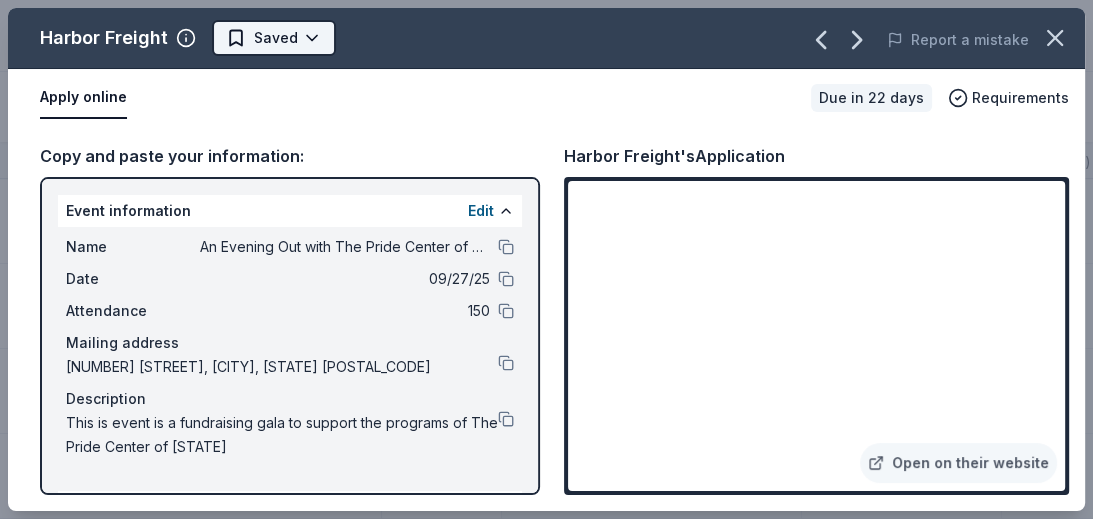 click on "An Evening Out with The Pride Center of NJ Track  · 286 Discover Earn Rewards 247 Saved 31 Applied 2 Approved 5 Received Declined Not interested  Approved assets Add donor Export CSV Donor Status Donation Approval rate Value (avg) Apply method Assignee Notes Nothing Bundt Cakes Due in 22 days ∙ Quick app Apply Saved Donation depends on request 35% -- Phone In person Harbor Freight Due in 22 days ∙ Quick app Apply Saved  gift card(s) 35% -- Website Trader Joe's Due in 31 days ∙ 10 min app Apply Saved Food, beverage product(s), gift card(s) 35% -- In person California Tortilla Due in 22 days ∙ Quick app Apply Saved Food, gift card(s) 34% $60 Website Dave and Busters Due in 22 days ∙ 10 min app Apply Saved Gift card(s) 28% $60 Phone In person in person -on list freehold Weis Markets Due in 38 days ∙ 10 min app Apply Saved Donation depends on request 27% $50 Website Costco Due in  10  days ∙ 10 min app Apply Saved Monetary grants, no greater than 10% of program's overall budget  27% $50 In person 8" at bounding box center (546, 259) 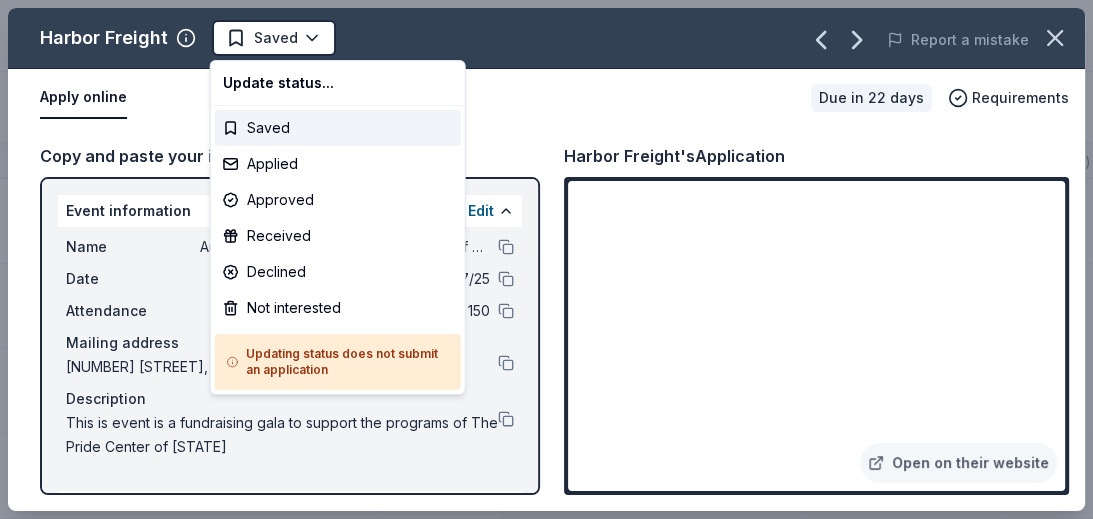 click on "Harbor Freight Saved Report a mistake Apply online Due in 22 days Requirements Copy and paste your information: Event information Edit Name An Evening Out with The Pride Center of NJ Date 09/27/25 Attendance 150 Mailing address [NUMBER] [STREET], [CITY], [STATE] [POSTAL_CODE] Description This is event is a fundraising gala to support the programs of The Pride Center of New Jersey Organization information Edit Name The Pride Center of New Jersey Website Pridecenter.org EIN [EIN] Mission statement Pride Center of New Jersey is a nonprofit organization focused on human and civil rights. It is based in Highland Park, [STATE]. It received its nonprofit status in 1997. Harbor Freight's Application Open on their website" at bounding box center (546, 259) 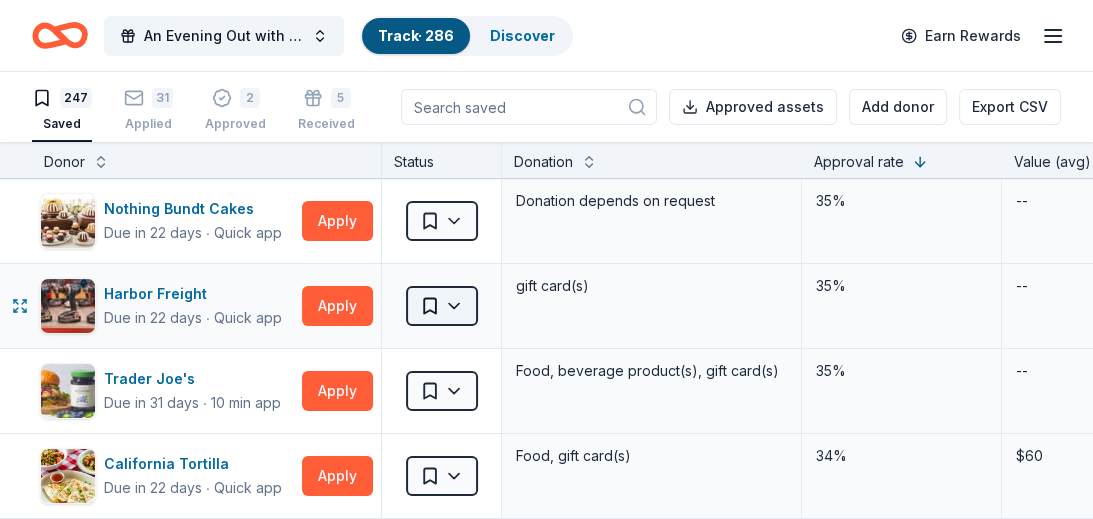 click on "An Evening Out with The Pride Center of NJ Track  · 286 Discover Earn Rewards 247 Saved 31 Applied 2 Approved 5 Received Declined Not interested  Approved assets Add donor Export CSV Donor Status Donation Approval rate Value (avg) Apply method Assignee Notes Nothing Bundt Cakes Due in 22 days ∙ Quick app Apply Saved Donation depends on request 35% -- Phone In person Harbor Freight Due in 22 days ∙ Quick app Apply Saved  gift card(s) 35% -- Website Trader Joe's Due in 31 days ∙ 10 min app Apply Saved Food, beverage product(s), gift card(s) 35% -- In person California Tortilla Due in 22 days ∙ Quick app Apply Saved Food, gift card(s) 34% $60 Website Dave and Busters Due in 22 days ∙ 10 min app Apply Saved Gift card(s) 28% $60 Phone In person in person -on list freehold Weis Markets Due in 38 days ∙ 10 min app Apply Saved Donation depends on request 27% $50 Website Costco Due in  10  days ∙ 10 min app Apply Saved Monetary grants, no greater than 10% of program's overall budget  27% $50 In person 8" at bounding box center [546, 259] 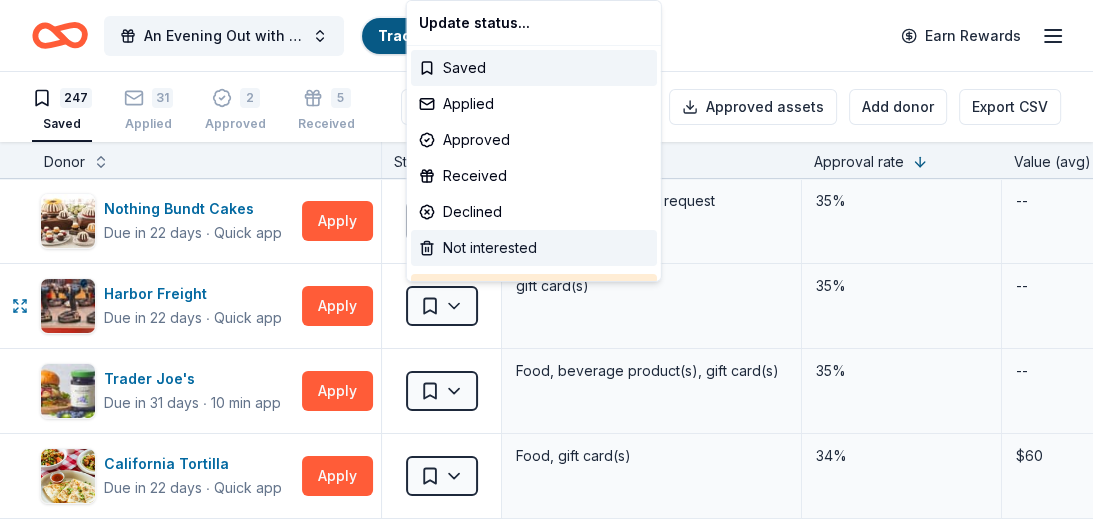 click on "Not interested" at bounding box center (534, 248) 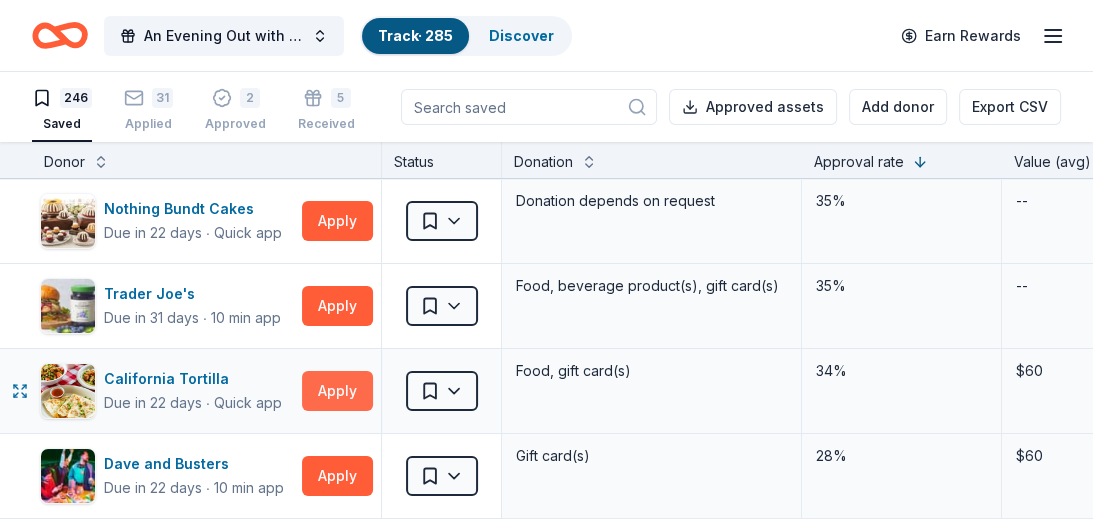 click on "Apply" at bounding box center (337, 391) 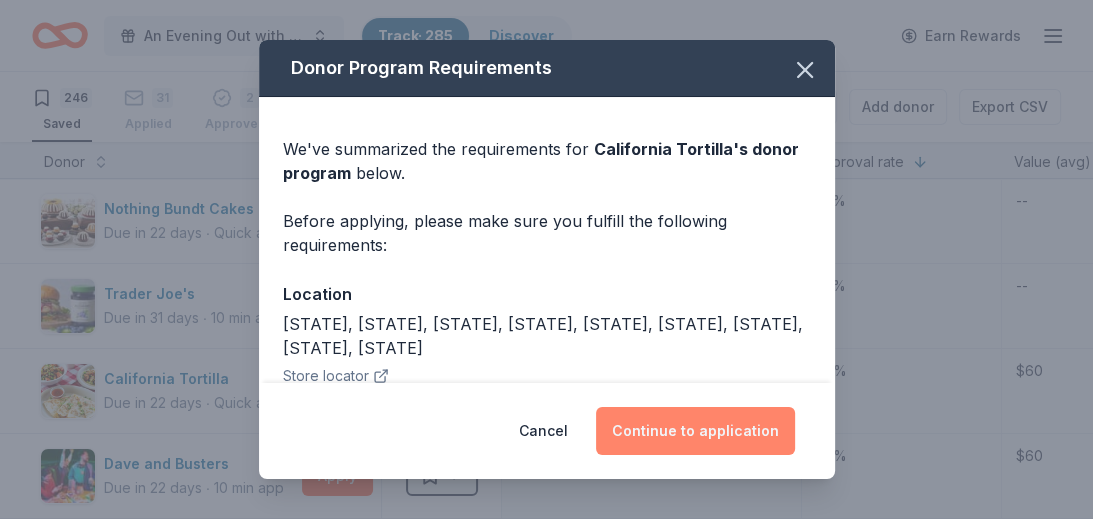 click on "Continue to application" at bounding box center [695, 431] 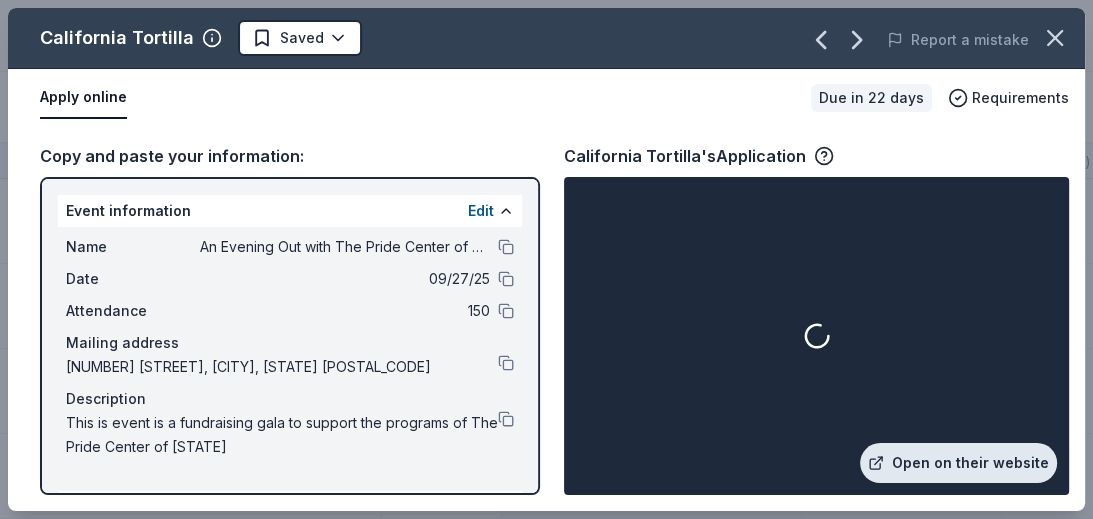 click on "Open on their website" at bounding box center [958, 463] 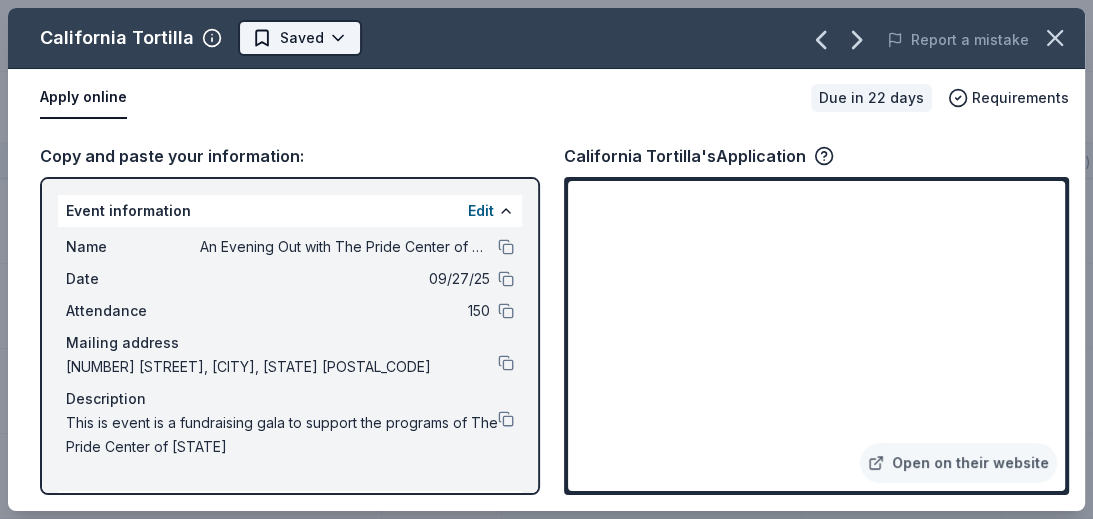 click on "An Evening Out with The Pride Center of NJ Track  · 285 Discover Earn Rewards 246 Saved 31 Applied 2 Approved 5 Received Declined Not interested  Approved assets Add donor Export CSV Donor Status Donation Approval rate Value (avg) Apply method Assignee Notes Nothing Bundt Cakes Due in 22 days ∙ Quick app Apply Saved Donation depends on request 35% -- Phone In person Trader Joe's Due in 31 days ∙ 10 min app Apply Saved Food, beverage product(s), gift card(s) 35% -- In person California Tortilla Due in 22 days ∙ Quick app Apply Saved Food, gift card(s) 34% $60 Website Dave and Busters Due in 22 days ∙ 10 min app Apply Saved Gift card(s) 28% $60 Phone In person in person -on list freehold Weis Markets Due in 38 days ∙ 10 min app Apply Saved Donation depends on request 27% $50 Website Costco Due in  10  days ∙ 10 min app Apply Saved Monetary grants, no greater than 10% of program's overall budget  27% $50 In person Grunin Center for the Arts Due in 22 days ∙ Quick app Apply Saved Ticket(s) 26% $78" at bounding box center (546, 259) 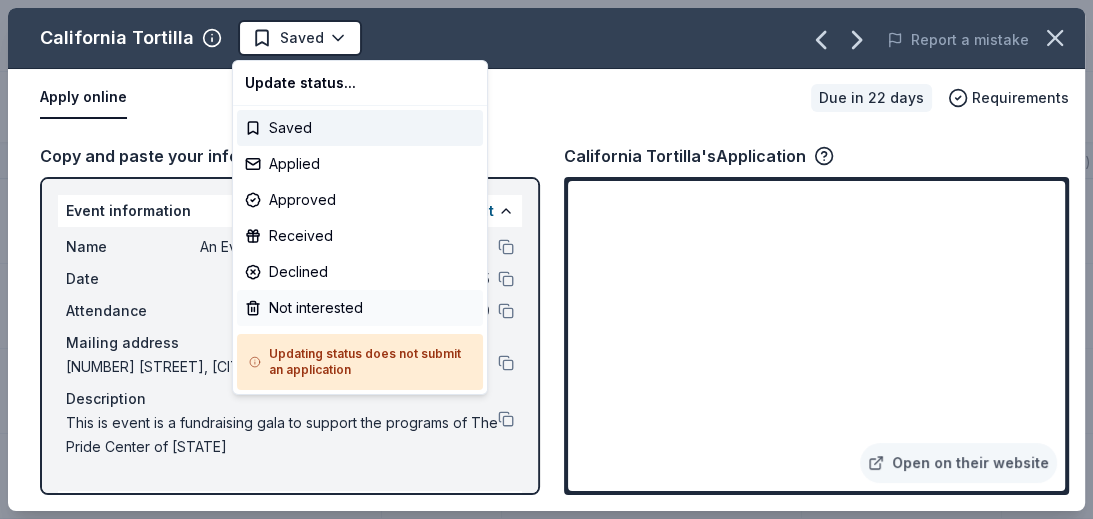 click on "An Evening Out with The Pride Center of NJ Track  · 285 Discover Earn Rewards 246 Saved 31 Applied 2 Approved 5 Received Declined Not interested  Approved assets Add donor Export CSV Donor Status Donation Approval rate Value (avg) Apply method Assignee Notes Nothing Bundt Cakes Due in 22 days ∙ Quick app Apply Saved Donation depends on request 35% -- Phone In person Trader Joe's Due in 31 days ∙ 10 min app Apply Saved Food, beverage product(s), gift card(s) 35% -- In person California Tortilla Due in 22 days ∙ Quick app Apply Saved Food, gift card(s) 34% $60 Website Dave and Busters Due in 22 days ∙ 10 min app Apply Saved Gift card(s) 28% $60 Phone In person in person -on list freehold Weis Markets Due in 38 days ∙ 10 min app Apply Saved Donation depends on request 27% $50 Website Costco Due in  10  days ∙ 10 min app Apply Saved Monetary grants, no greater than 10% of program's overall budget  27% $50 In person Grunin Center for the Arts Due in 22 days ∙ Quick app Apply Saved Ticket(s) 26% $78" at bounding box center (546, 259) 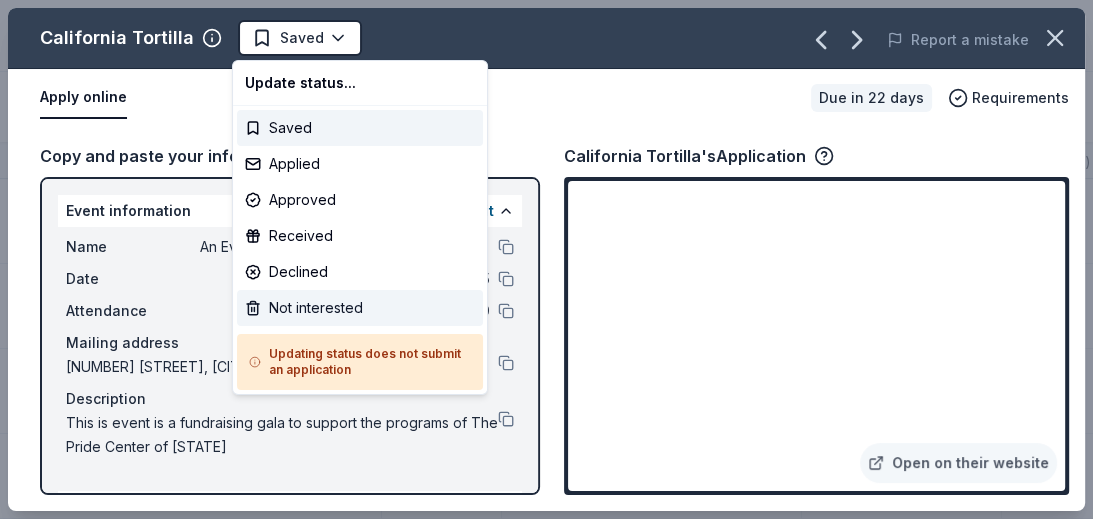 click on "Not interested" at bounding box center [360, 308] 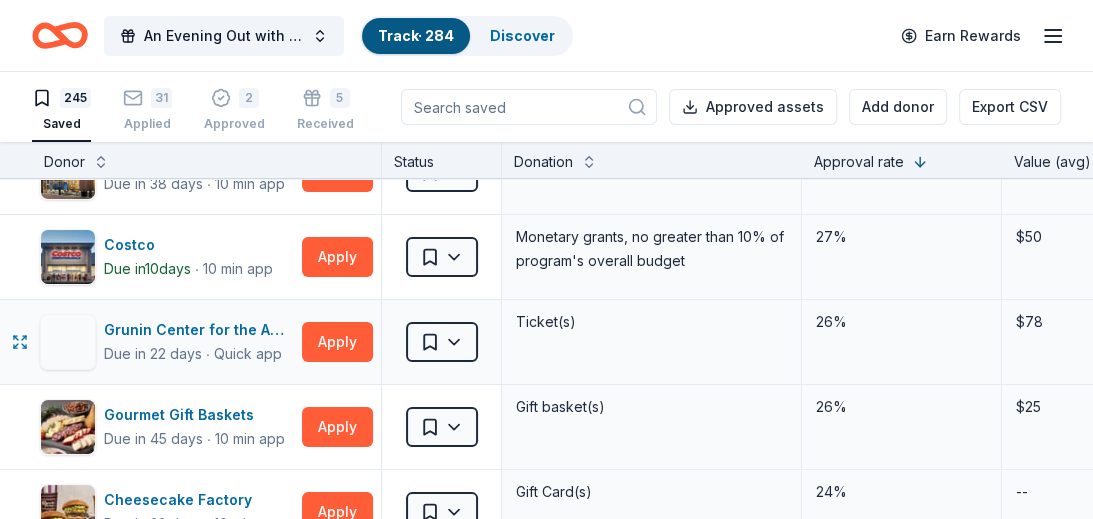 scroll, scrollTop: 308, scrollLeft: 0, axis: vertical 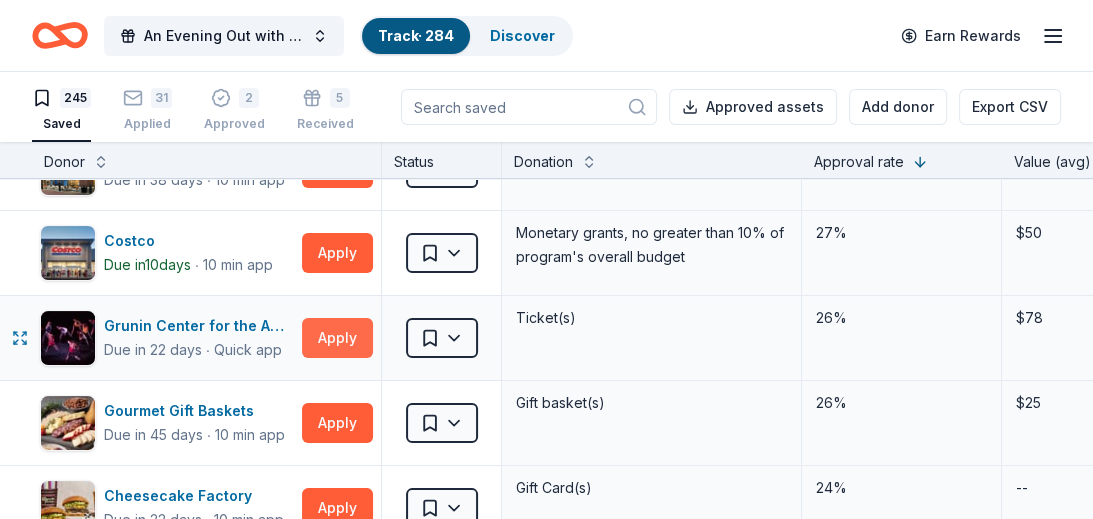 click on "Apply" at bounding box center [337, 338] 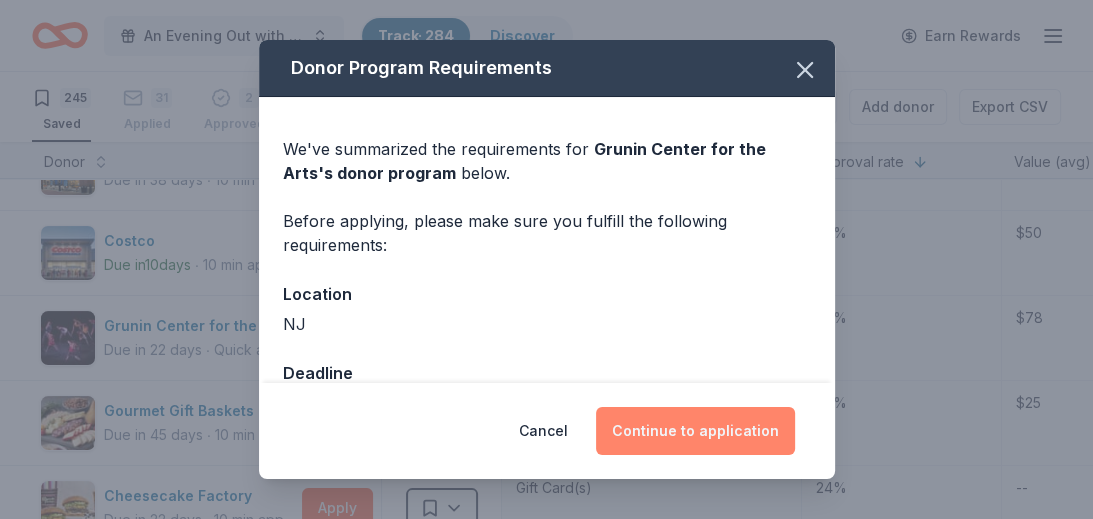 click on "Continue to application" at bounding box center (695, 431) 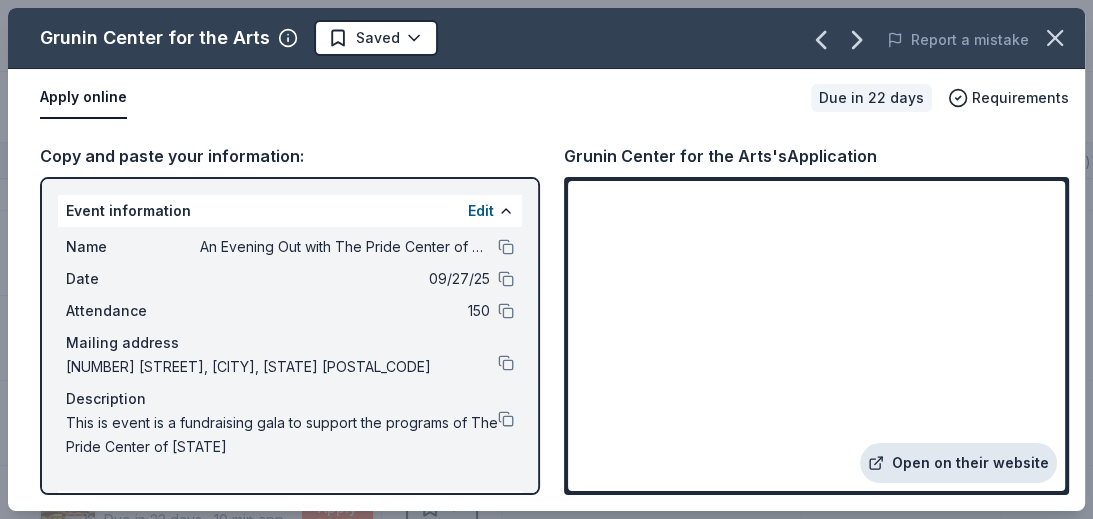 click on "Open on their website" at bounding box center (958, 463) 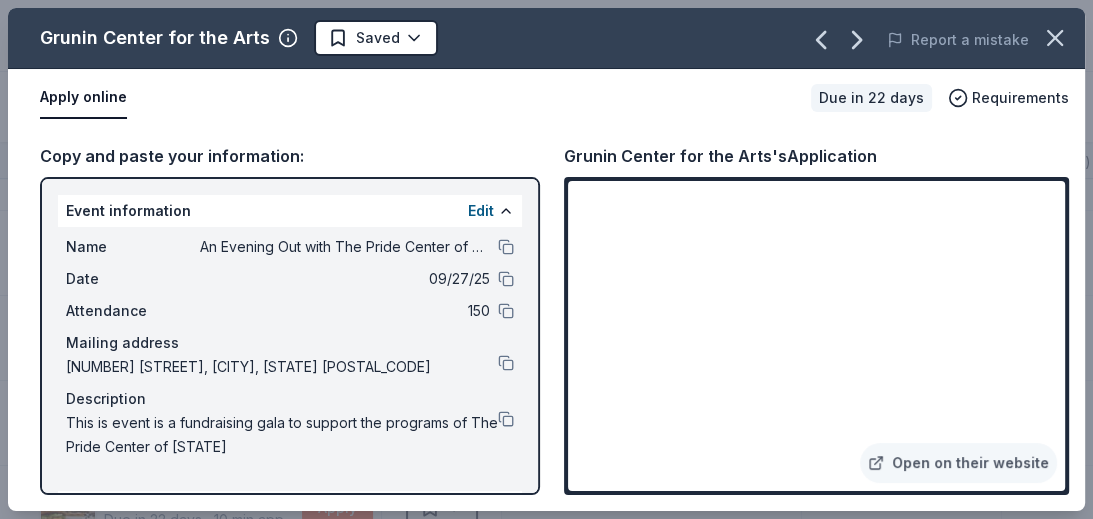 click on "An Evening Out with The Pride Center of NJ Track  · 284 Discover Earn Rewards 245 Saved 31 Applied 2 Approved 5 Received Declined Not interested  Approved assets Add donor Export CSV Donor Status Donation Approval rate Value (avg) Apply method Assignee Notes Nothing Bundt Cakes Due in 22 days ∙ Quick app Apply Saved Donation depends on request 35% -- Phone In person Dave and Busters Due in 22 days ∙ 10 min app Apply Saved Gift card(s) 28% $60 Phone In person in person -on list freehold Weis Markets Due in 38 days ∙ 10 min app Apply Saved Donation depends on request 27% $50 Website Costco Due in  10  days ∙ 10 min app Apply Saved Monetary grants, no greater than 10% of program's overall budget  27% $50 In person Grunin Center for the Arts Due in 22 days ∙ Quick app Apply Saved Ticket(s) 26% $78 Website Gourmet Gift Baskets Due in 45 days ∙ 10 min app Apply Saved Gift basket(s) 26% $25 --" at bounding box center [546, 259] 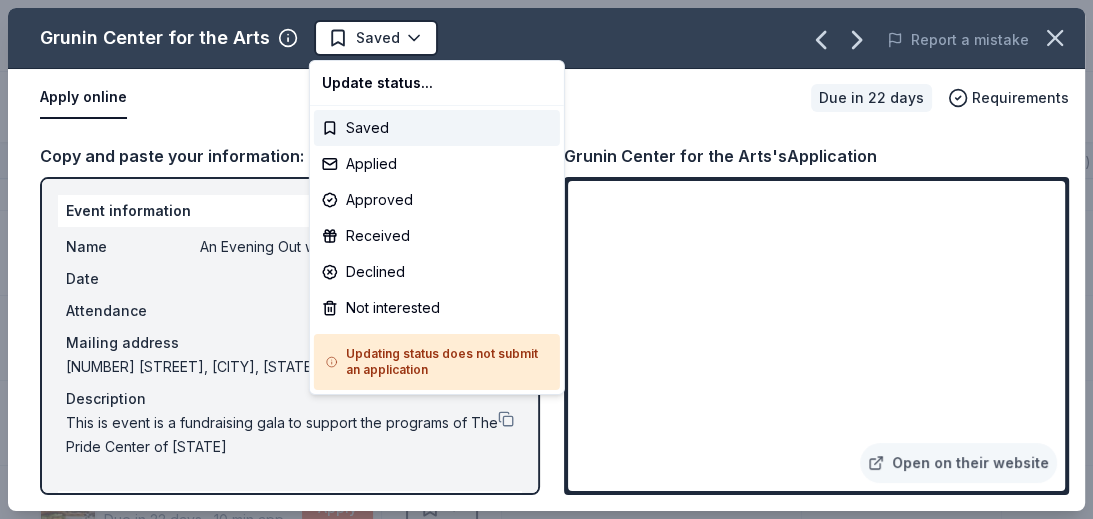 click on "Grunin Center for the Arts Saved Report a mistake Apply online Due in 22 days Requirements Copy and paste your information: Event information Edit Name An Evening Out with The Pride Center of NJ Date [DATE] Attendance 150 Mailing address [NUMBER] [STREET], [CITY], [STATE] [POSTAL_CODE] Description This is event is a fundraising gala to support the programs of The Pride Center of [STATE] Organization information Edit Name The Pride Center of [STATE] Website Pridecenter.org EIN [EIN] Mission statement Pride Center of [STATE] is a nonprofit organization focused on human and civil rights. It is based in [CITY], [STATE]. It received its nonprofit status in [YEAR]. Grunin Center for the Arts's  Application Open on their website" at bounding box center [546, 259] 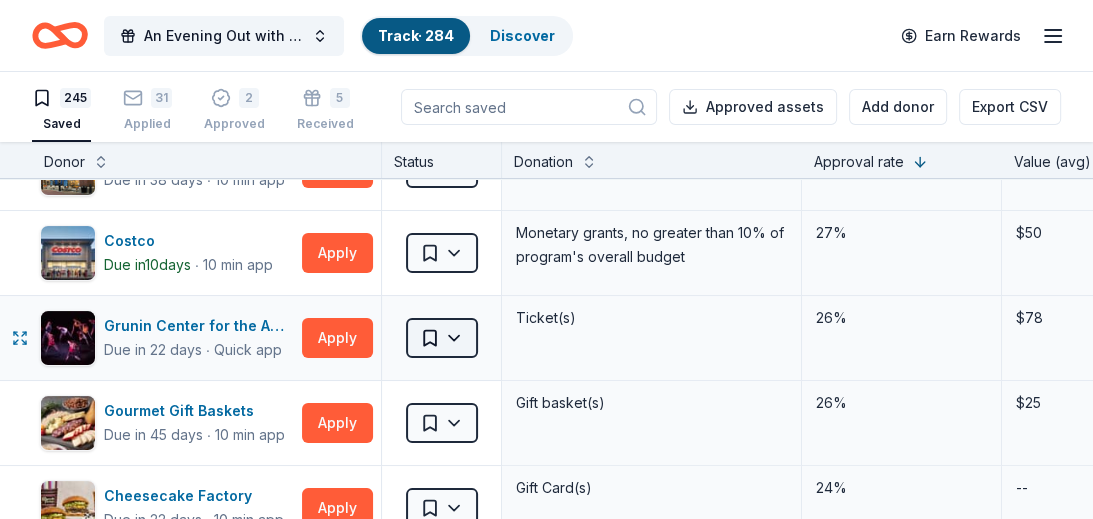 click on "An Evening Out with The Pride Center of NJ Track  · 284 Discover Earn Rewards 245 Saved 31 Applied 2 Approved 5 Received Declined Not interested  Approved assets Add donor Export CSV Donor Status Donation Approval rate Value (avg) Apply method Assignee Notes Nothing Bundt Cakes Due in 22 days ∙ Quick app Apply Saved Donation depends on request 35% -- Phone In person Dave and Busters Due in 22 days ∙ 10 min app Apply Saved Gift card(s) 28% $60 Phone In person in person -on list freehold Weis Markets Due in 38 days ∙ 10 min app Apply Saved Donation depends on request 27% $50 Website Costco Due in  10  days ∙ 10 min app Apply Saved Monetary grants, no greater than 10% of program's overall budget  27% $50 In person Grunin Center for the Arts Due in 22 days ∙ Quick app Apply Saved Ticket(s) 26% $78 Website Gourmet Gift Baskets Due in 45 days ∙ 10 min app Apply Saved Gift basket(s) 26% $25 --" at bounding box center [546, 259] 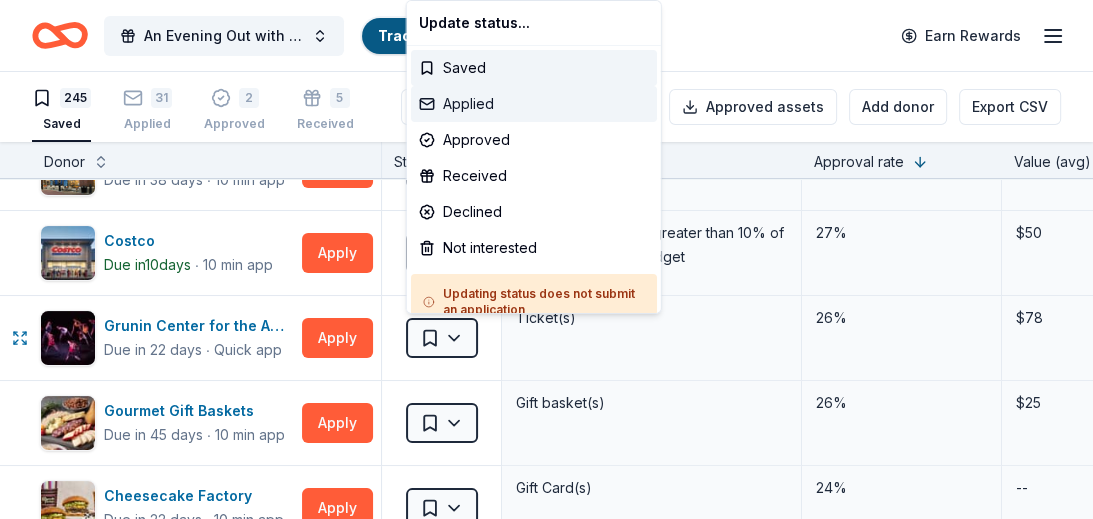 click on "Applied" at bounding box center (534, 104) 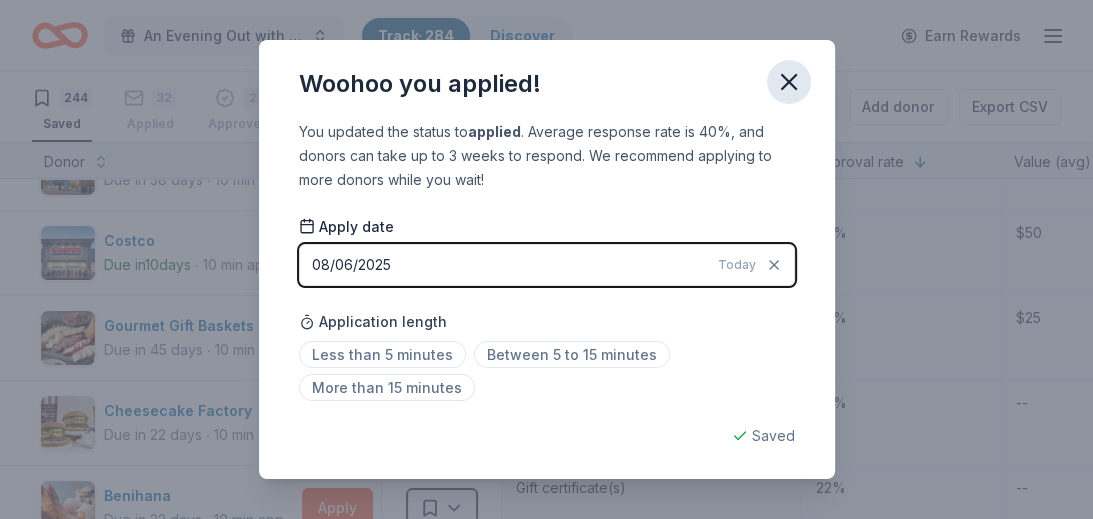click 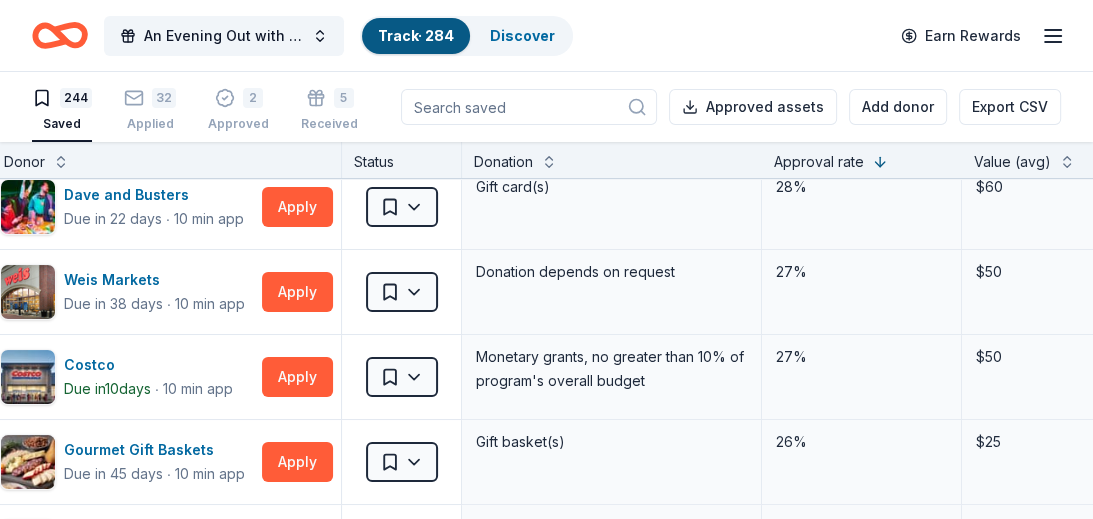 scroll, scrollTop: 184, scrollLeft: 0, axis: vertical 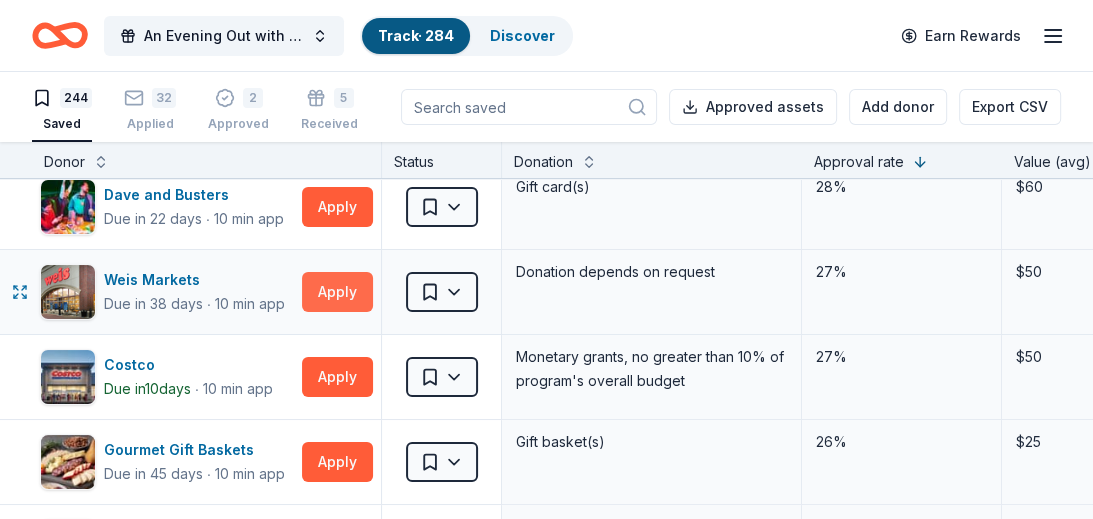 click on "Apply" at bounding box center (337, 292) 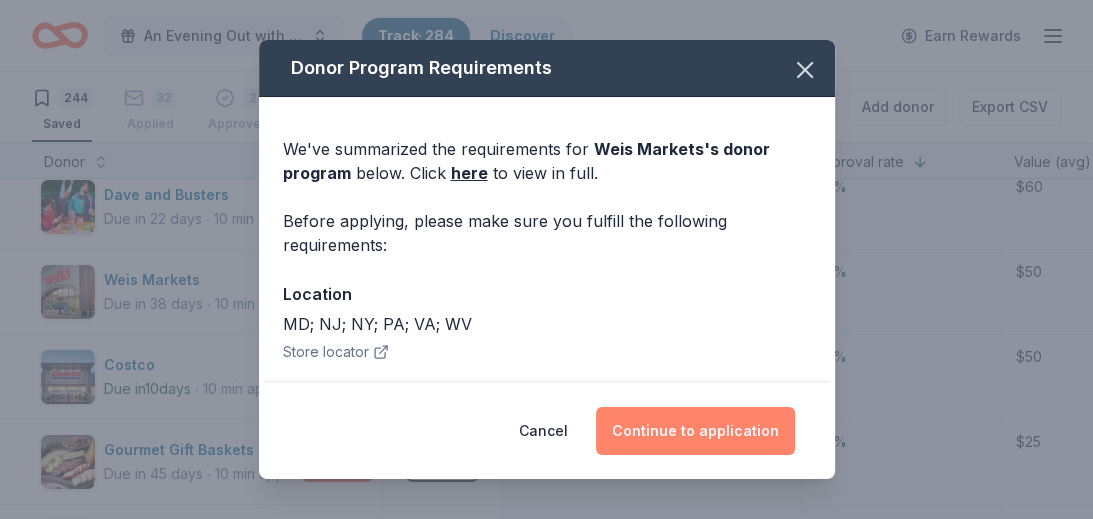 click on "Continue to application" at bounding box center [695, 431] 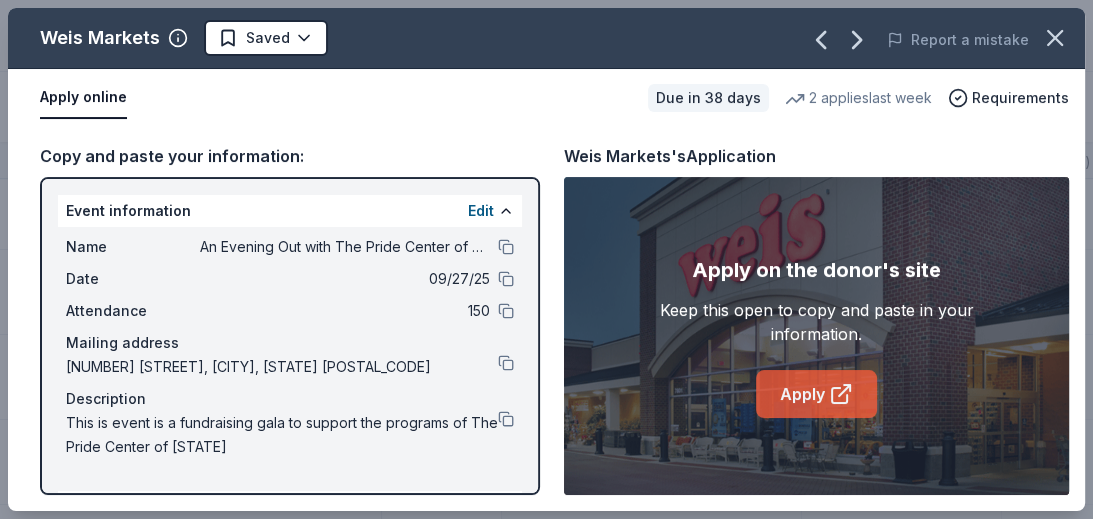click 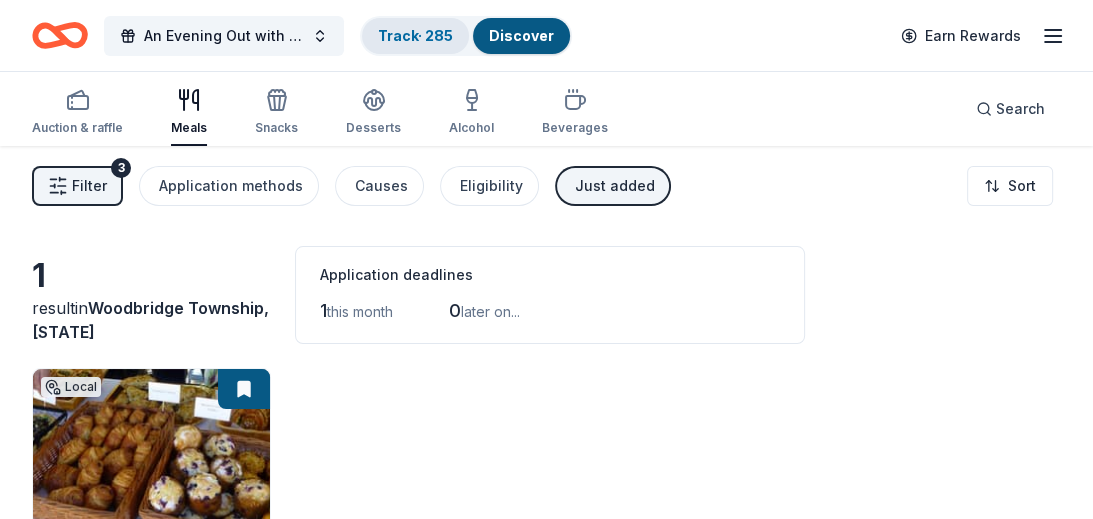 click on "Track  · 285" at bounding box center [415, 35] 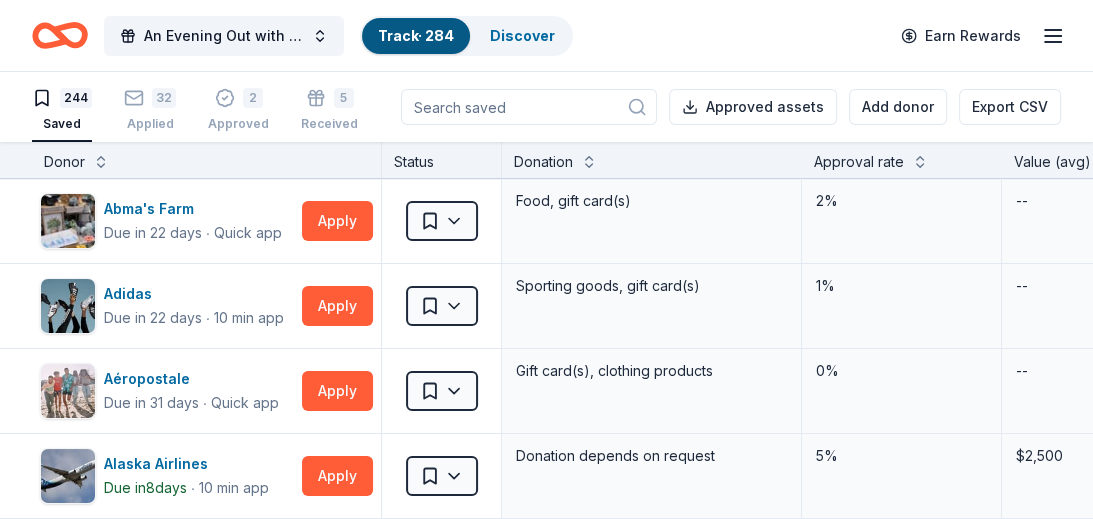 click at bounding box center [920, 160] 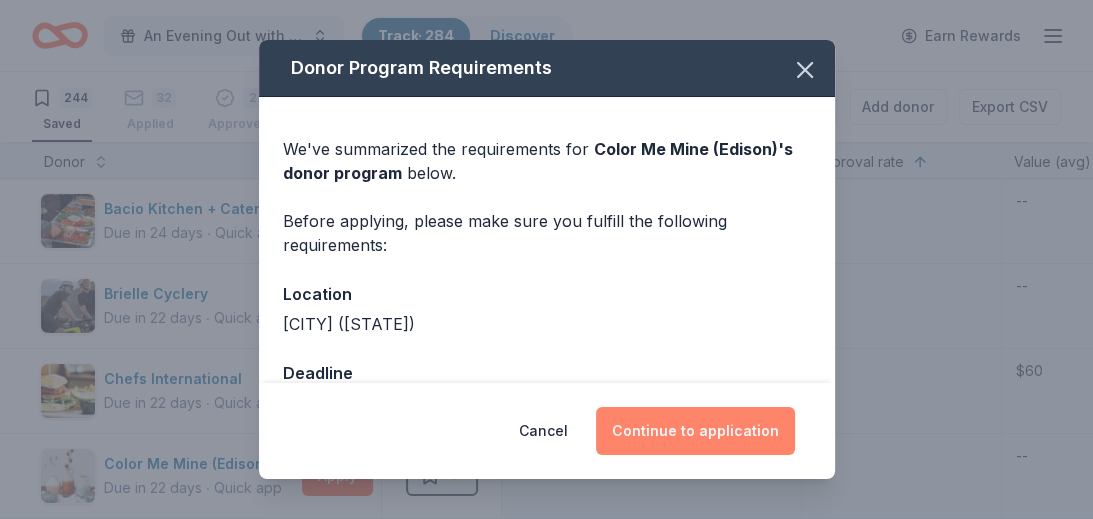 click on "Continue to application" at bounding box center [695, 431] 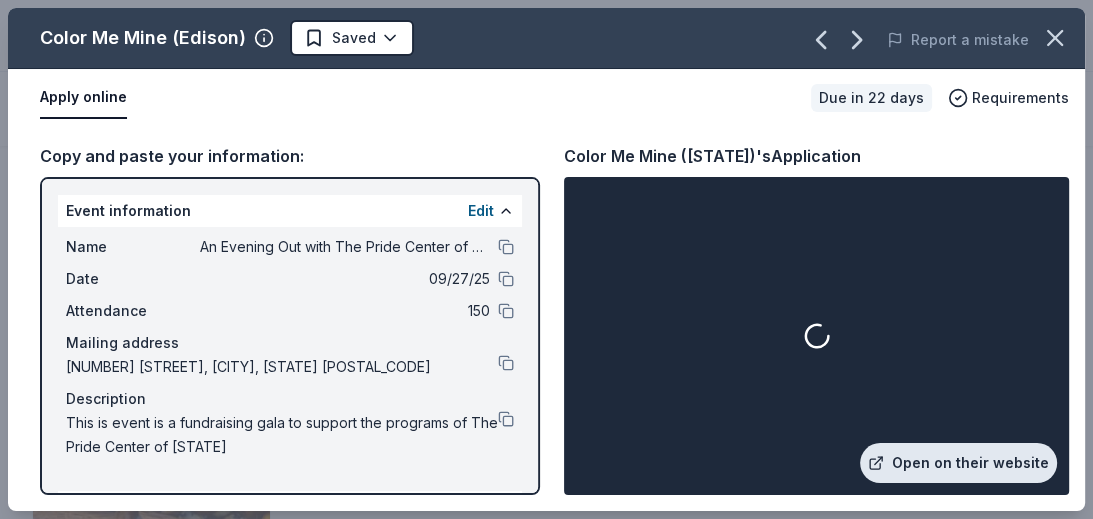 click on "Open on their website" at bounding box center [958, 463] 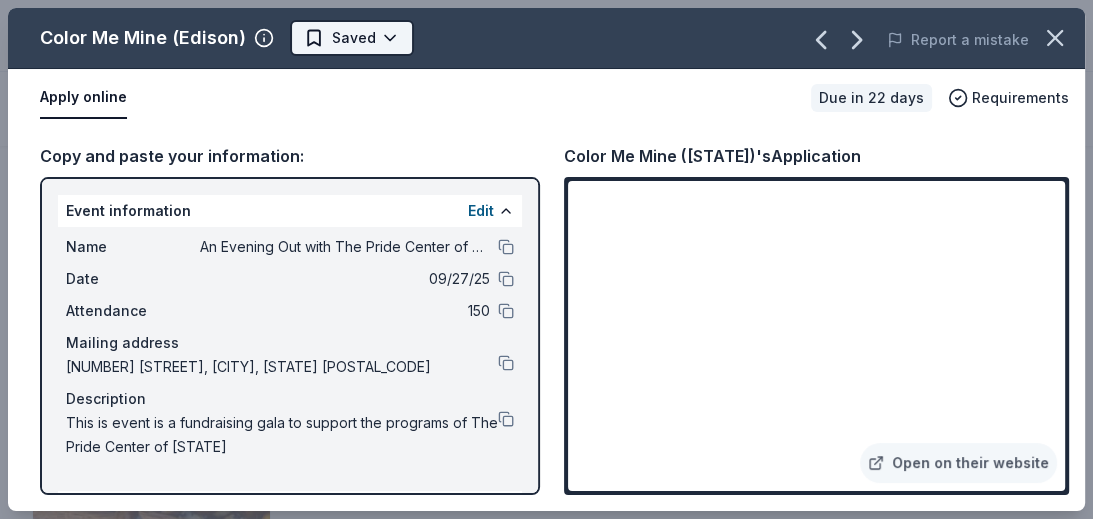 click on "An Evening Out with The Pride Center of NJ Track  · 285 Discover Earn Rewards Auction & raffle Meals Snacks Desserts Alcohol Beverages Search Filter 3 Application methods Causes Eligibility Just added Sort 1 result  in  Woodbridge Township, [STATE] Application deadlines 1  this month 0  later on... Local 22 days left Online app L'Arte della Pasticceria New Food, baked goods Color Me Mine ([STATE]) Saved Report a mistake Apply online Due in 22 days Requirements Copy and paste your information: Event information Edit Name An Evening Out with The Pride Center of NJ Date 09/27/25 Attendance 150 Mailing address [NUMBER] [STREET], [CITY], [STATE] [POSTAL_CODE] Description This is event is a fundraising gala to support the programs of The Pride Center of New Jersey Organization information Edit Name The Pride Center of New Jersey Website Pridecenter.org EIN [EIN] Mission statement Color Me Mine ([STATE])'s  Application Open on their website" at bounding box center (546, 259) 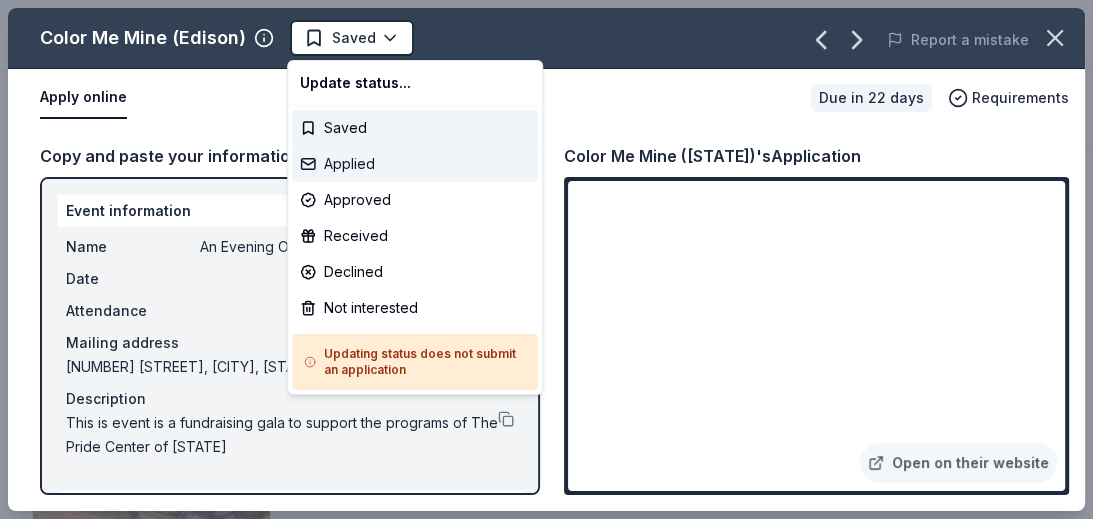 click on "Applied" at bounding box center (415, 164) 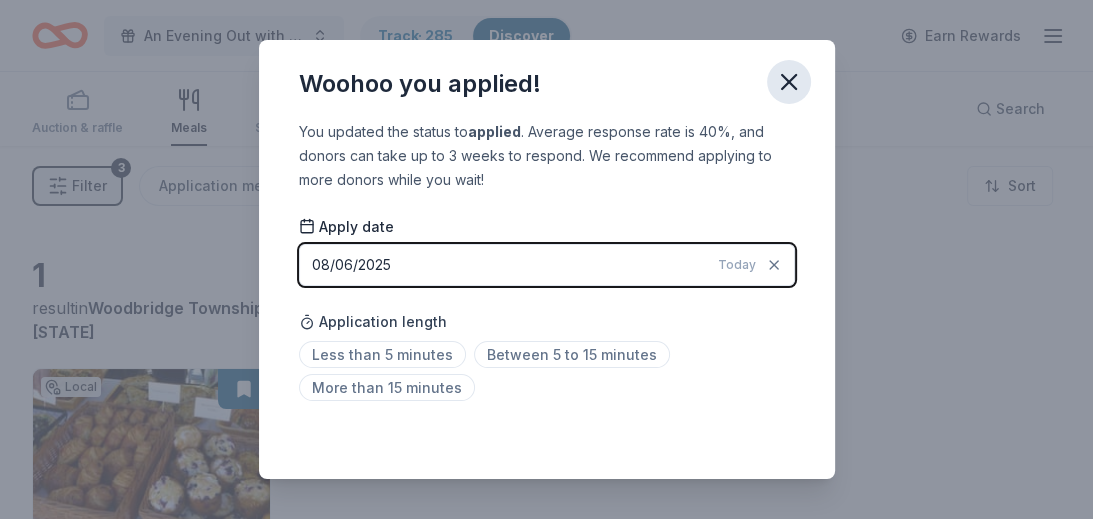 click 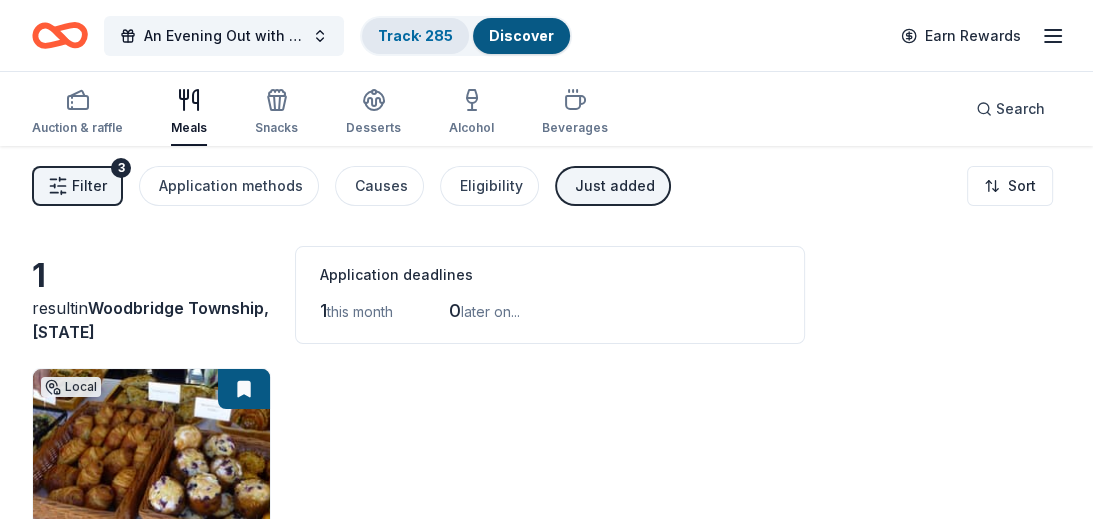 click on "Track  · 285" at bounding box center [415, 35] 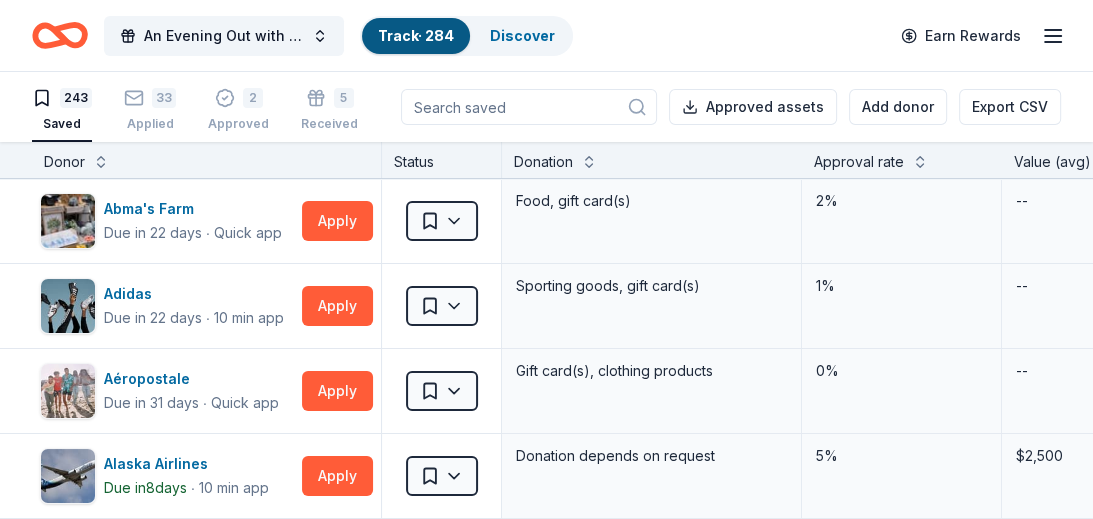 click on "Approval rate" at bounding box center (859, 162) 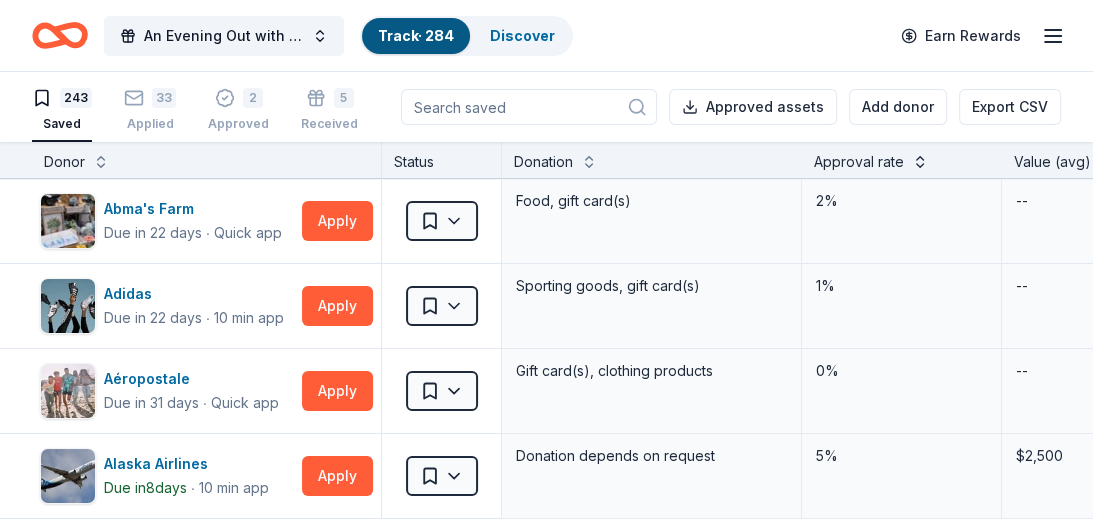 click at bounding box center [920, 160] 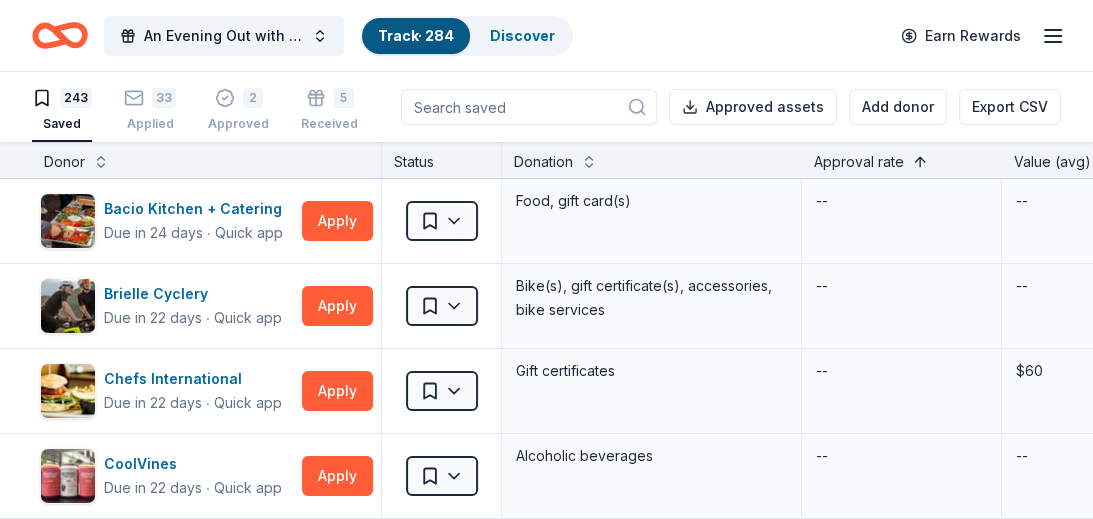 click at bounding box center [920, 160] 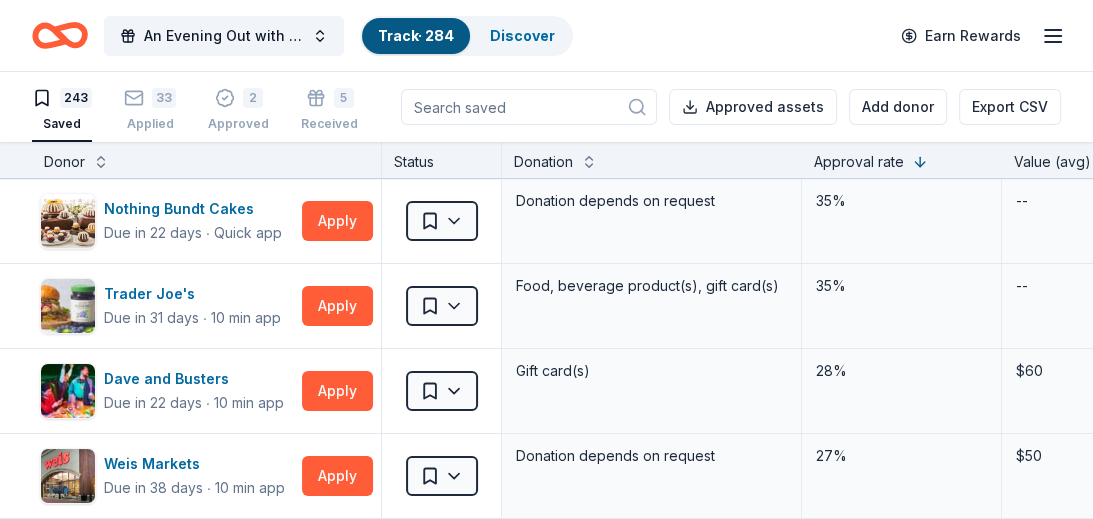 click at bounding box center [529, 107] 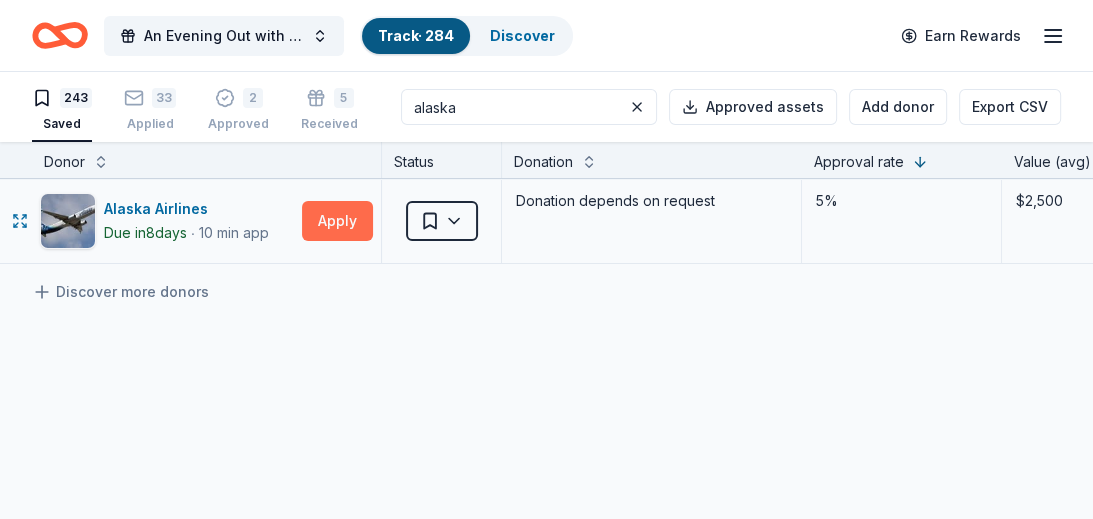 type on "alaska" 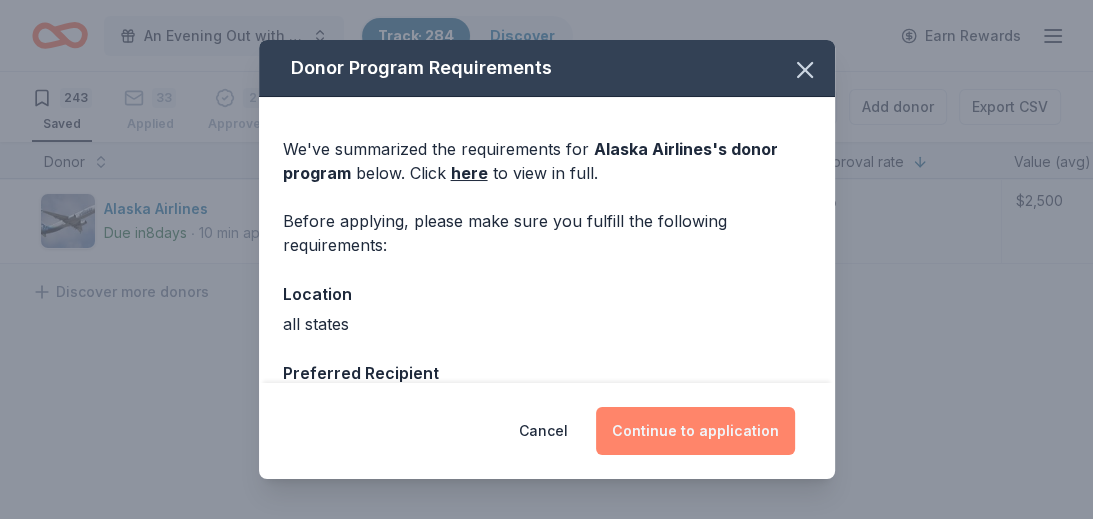 click on "Continue to application" at bounding box center (695, 431) 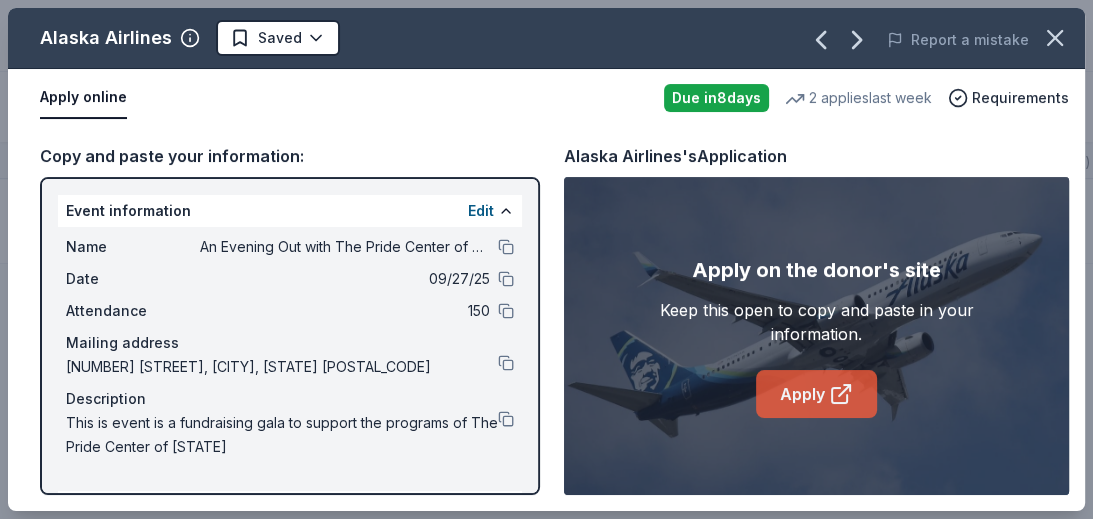 click 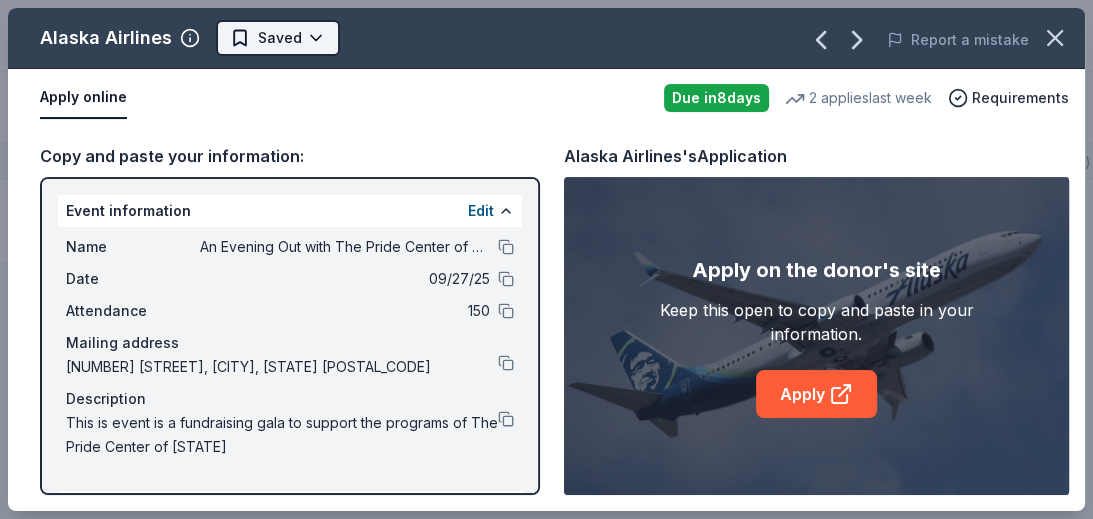 click on "An Evening Out with The Pride Center of NJ Track  · 284 Discover Earn Rewards 243 Saved 33 Applied 2 Approved 5 Received Declined Not interested  Approved assets Add donor Export CSV Donor Status Donation Approval rate Value (avg) Apply method Assignee Notes Alaska Airlines Due in  8  days ∙ 10 min app Apply Saved Donation depends on request 5% $2,500 Website   Discover more donors Saved Alaska Airlines Saved Report a mistake Apply online Due in  8  days 2   applies  last week Requirements Copy and paste your information: Event information Edit Name An Evening Out with The Pride Center of NJ Date 09/27/25 Attendance 150 Mailing address [NUMBER] [STREET], [CITY], [STATE] [POSTAL_CODE] Description This is event is a fundraising gala to support the programs of The Pride Center of New Jersey Organization information Edit Name The Pride Center of New Jersey Website Pridecenter.org EIN [EIN] Mission statement Alaska Airlines's  Application Apply on the donor's site Apply" at bounding box center [546, 259] 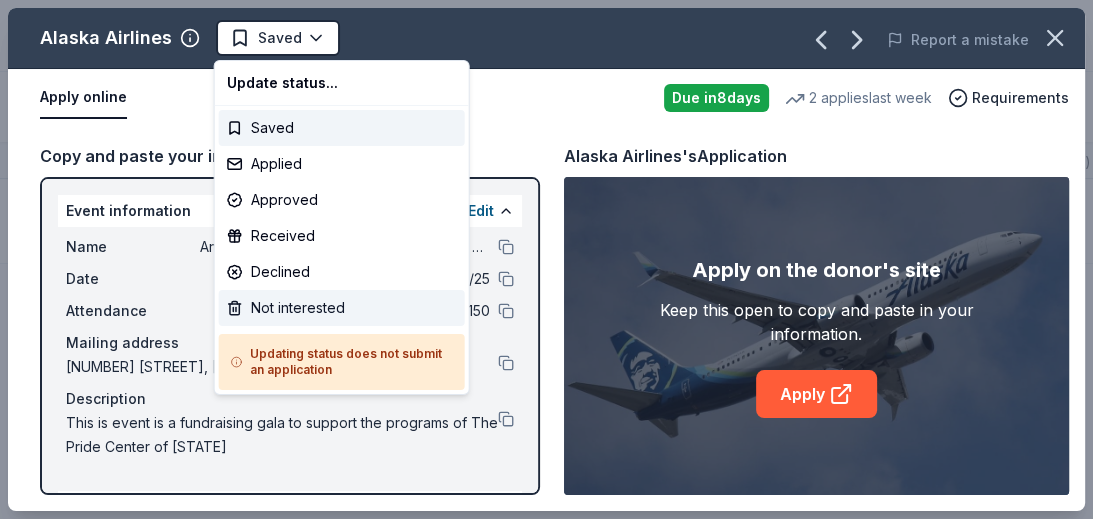click on "Not interested" at bounding box center [342, 308] 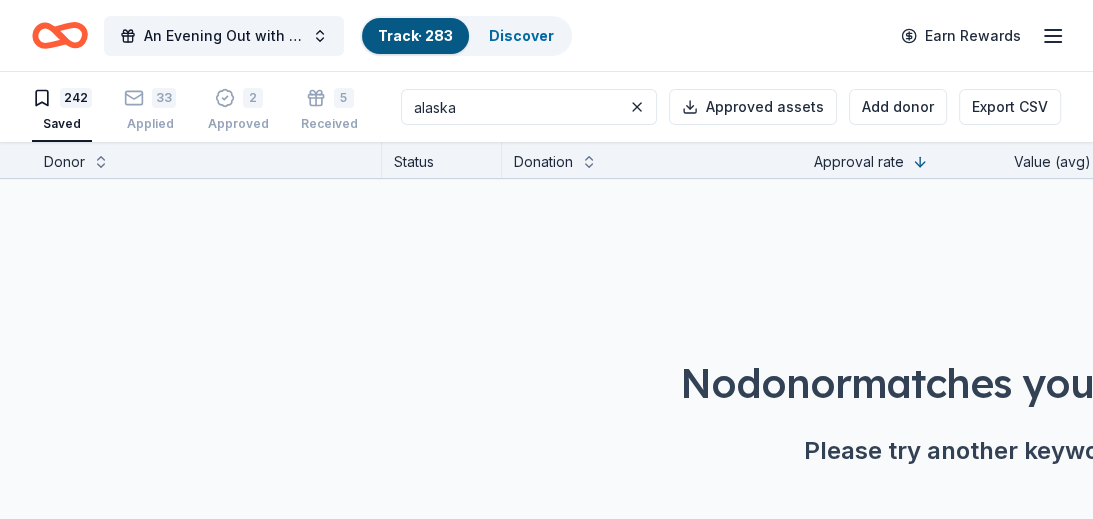 click on "Track  · 283" at bounding box center (415, 35) 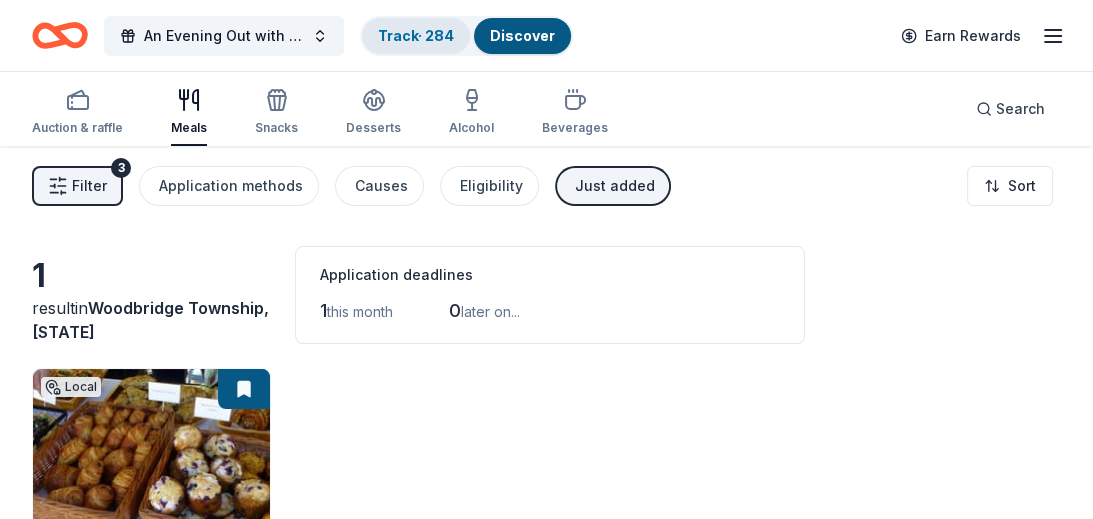click on "Track  · 284" at bounding box center [416, 35] 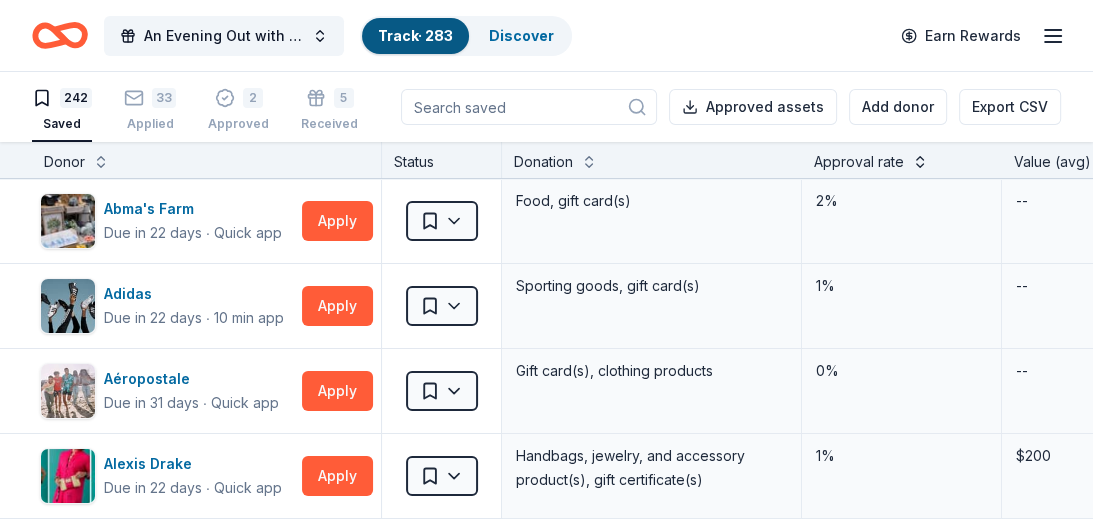 click at bounding box center (920, 160) 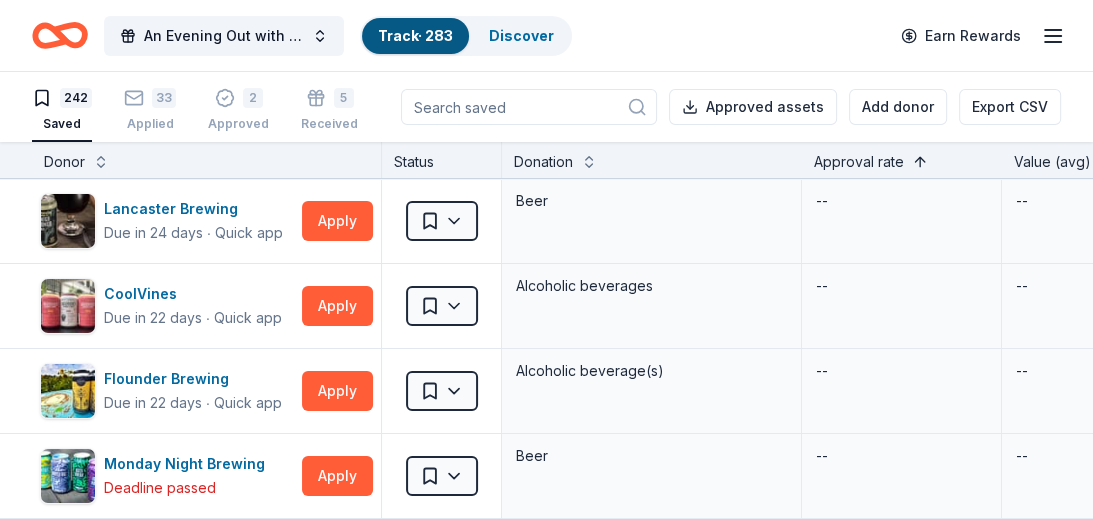 click at bounding box center (920, 160) 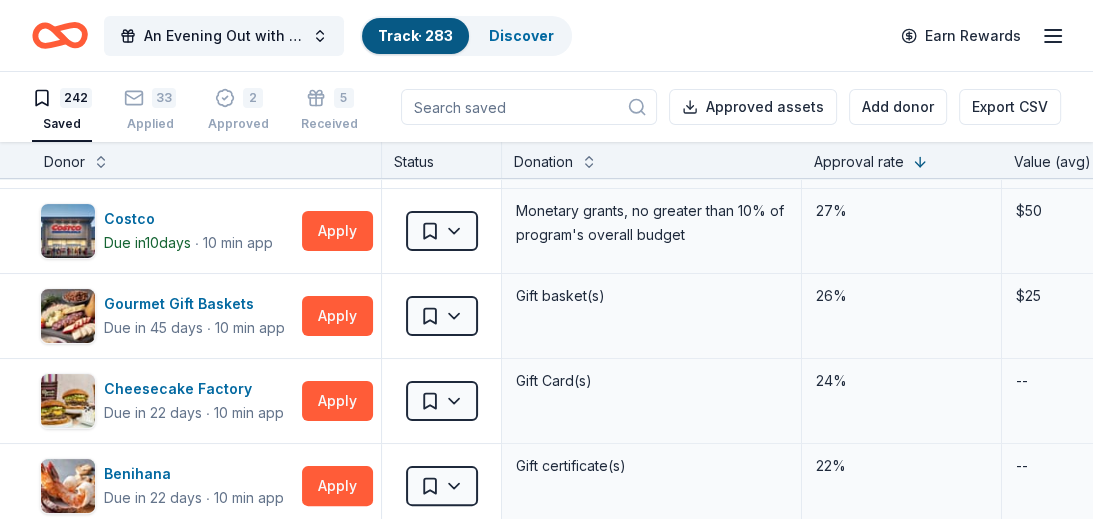 scroll, scrollTop: 330, scrollLeft: 51, axis: both 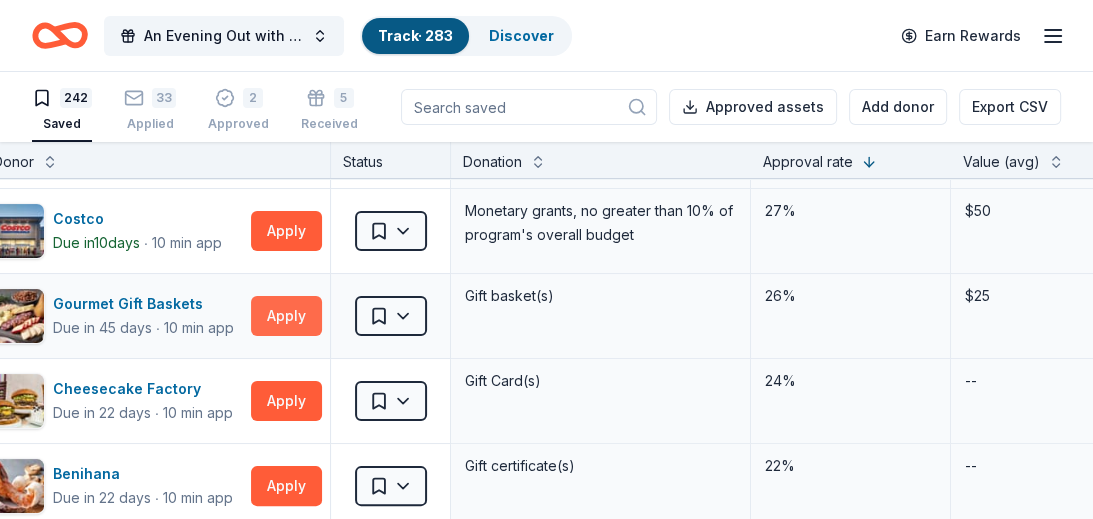 click on "Apply" at bounding box center (286, 316) 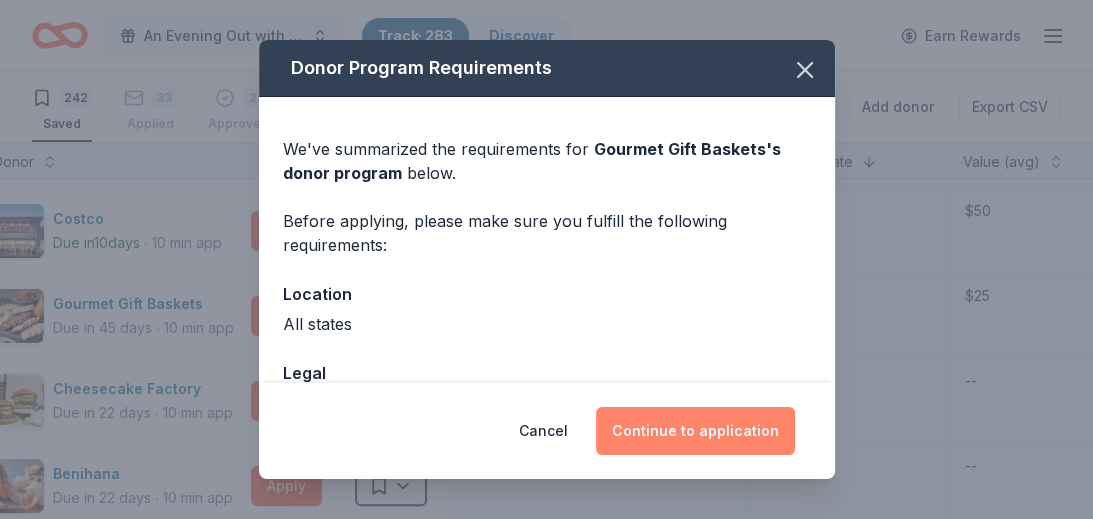 click on "Continue to application" at bounding box center [695, 431] 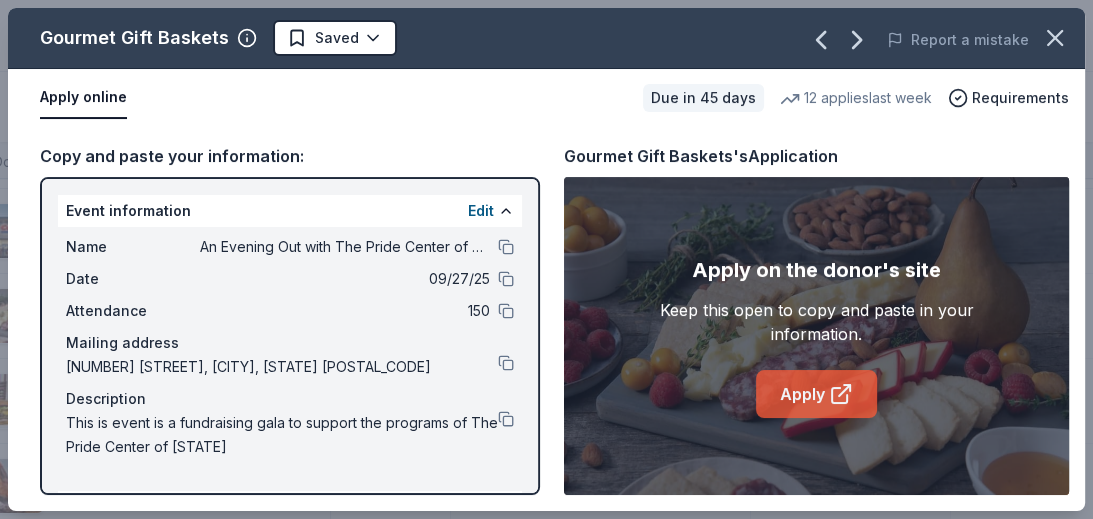 click on "Apply" at bounding box center (816, 394) 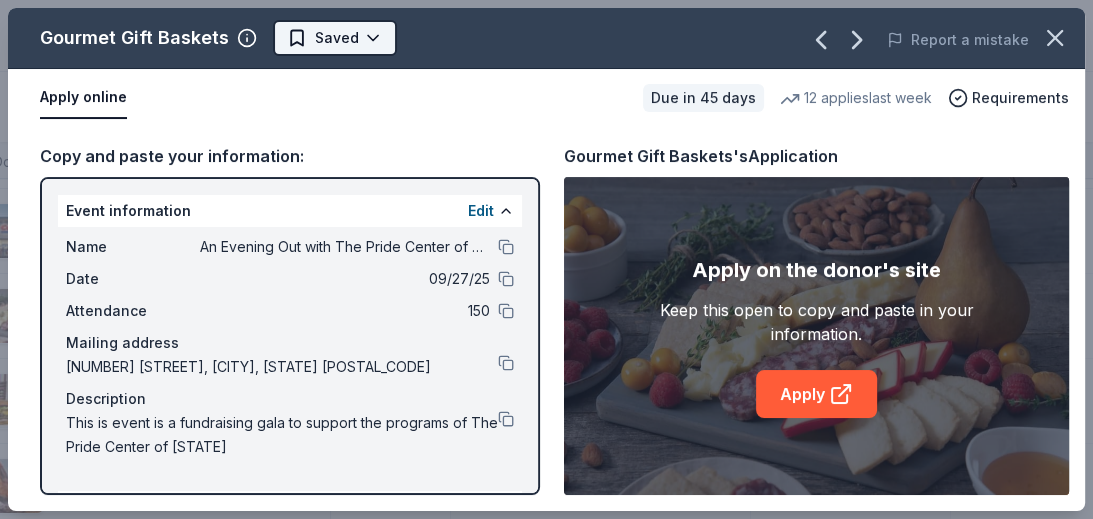 click on "An Evening Out with The Pride Center of NJ Track  · 283 Discover Earn Rewards 242 Saved 33 Applied 2 Approved 5 Received Declined Not interested  Approved assets Add donor Export CSV Donor Status Donation Approval rate Value (avg) Apply method Assignee Notes Nothing Bundt Cakes Due in 22 days ∙ Quick app Apply Saved Donation depends on request 35% -- Phone In person Trader Joe's Due in 31 days ∙ 10 min app Apply Saved Food, beverage product(s), gift card(s) 35% -- In person Dave and Busters Due in 22 days ∙ 10 min app Apply Saved Gift card(s) 28% $60 Phone In person in person -on list freehold Weis Markets Due in 38 days ∙ 10 min app Apply Saved Donation depends on request 27% $50 Website Costco Due in  10  days ∙ 10 min app Apply Saved Monetary grants, no greater than 10% of program's overall budget  27% $50 In person Gourmet Gift Baskets Due in 45 days ∙ 10 min app Apply Saved Gift basket(s) 26% $25 Website Cheesecake Factory Due in 22 days ∙ 10 min app Apply Saved Gift Card(s)  24% -- ∙ --" at bounding box center [546, 259] 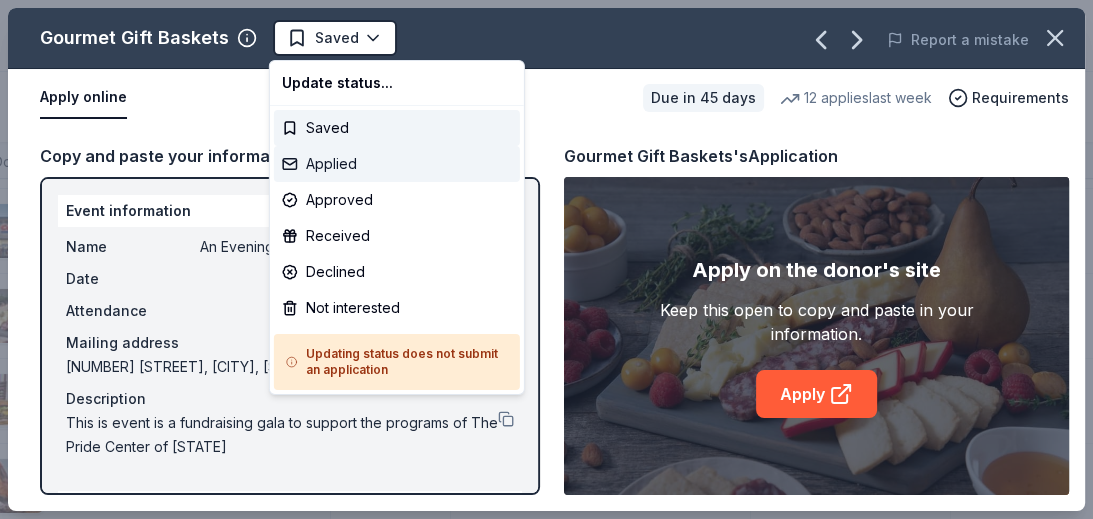 click on "Applied" at bounding box center (397, 164) 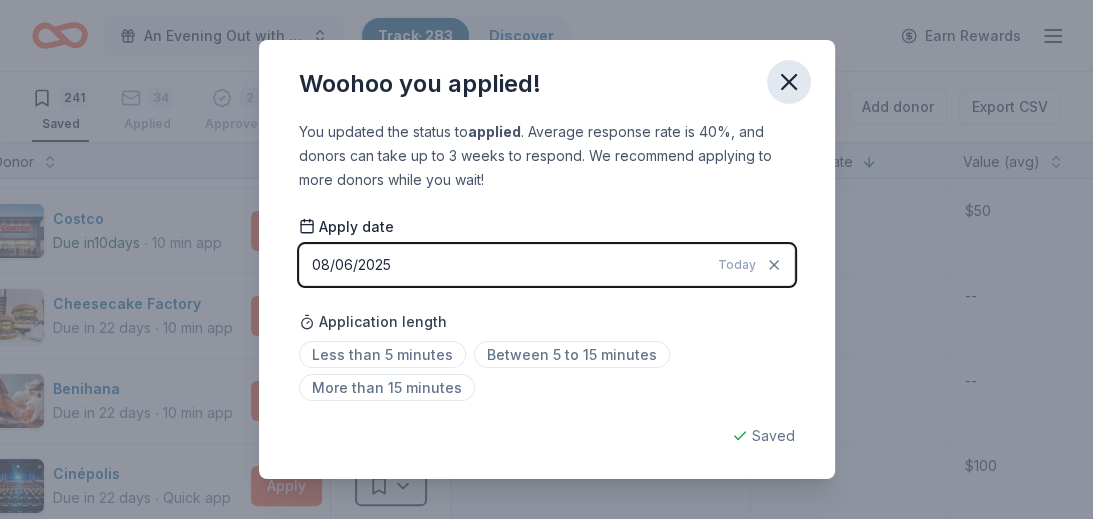 click 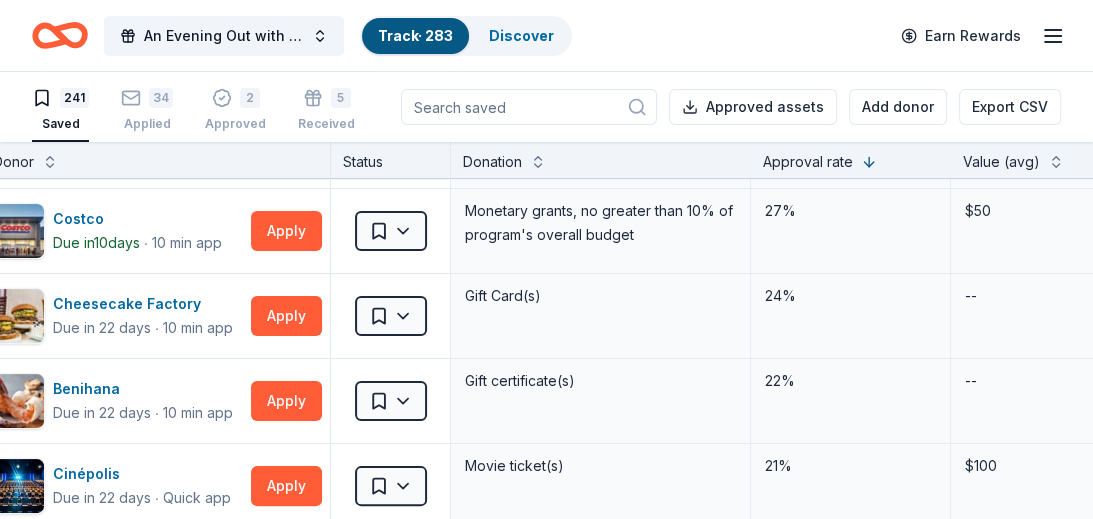 scroll, scrollTop: 326, scrollLeft: 52, axis: both 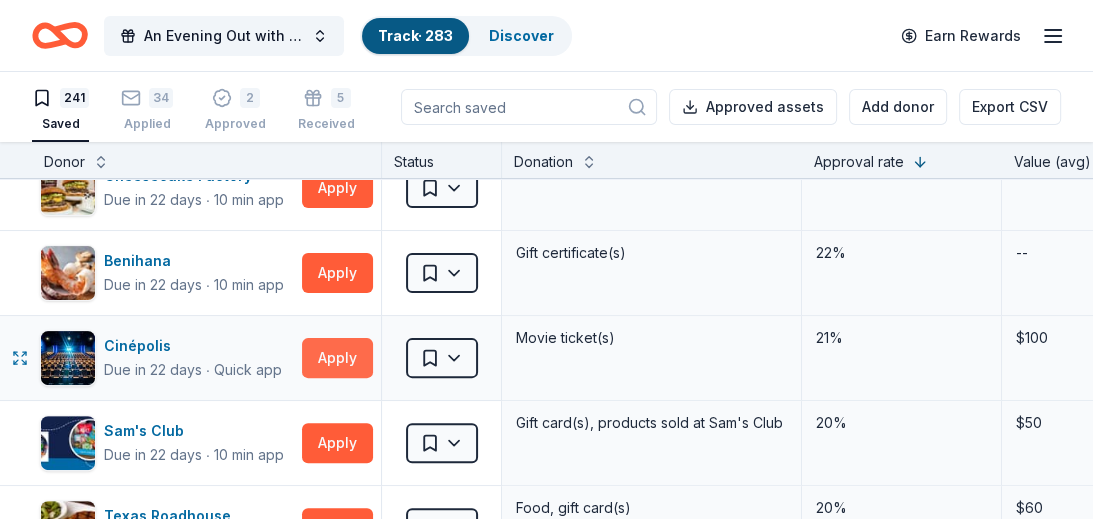 click on "Apply" at bounding box center [337, 358] 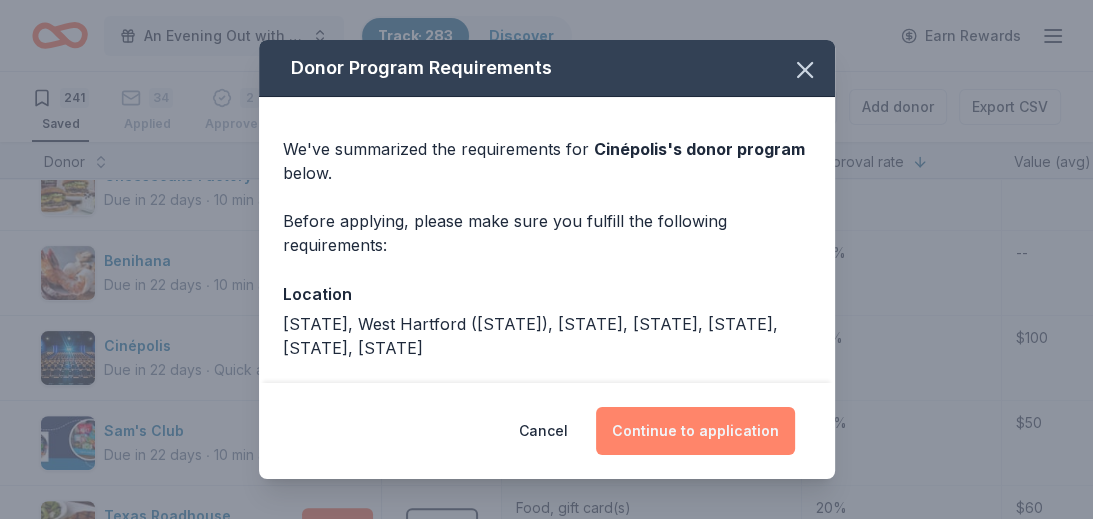 click on "Continue to application" at bounding box center [695, 431] 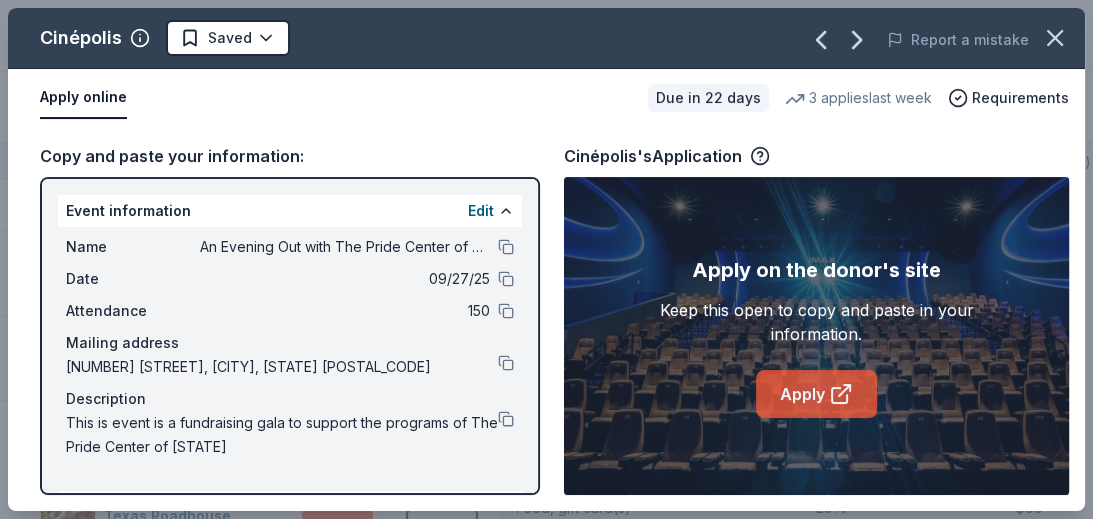 click on "Apply" at bounding box center [816, 394] 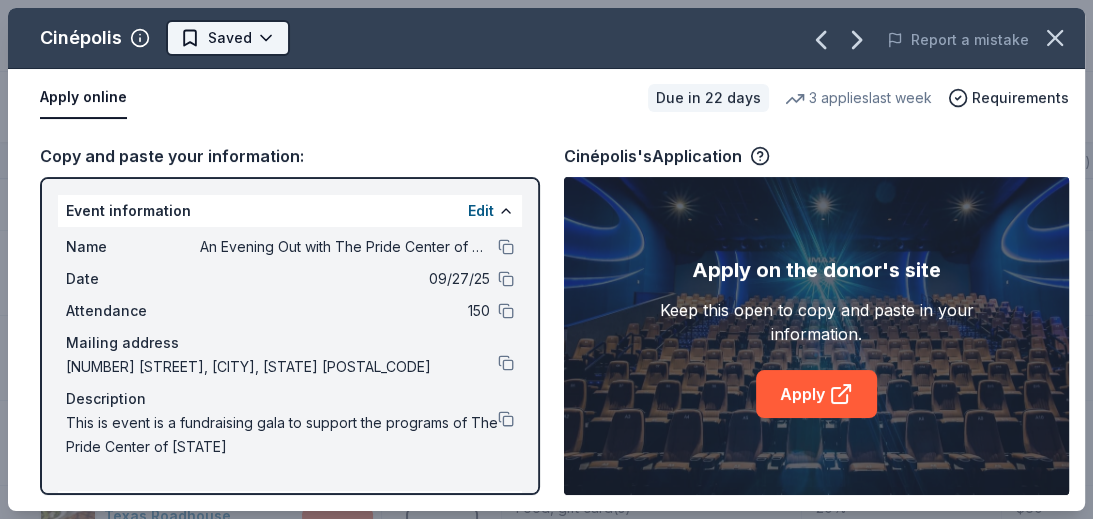 click on "An Evening Out with The Pride Center of NJ Track  · 283 Discover Earn Rewards 241 Saved 34 Applied 2 Approved 5 Received Declined Not interested  Approved assets Add donor Export CSV Donor Status Donation Approval rate Value (avg) Apply method Assignee Notes Nothing Bundt Cakes Due in 22 days ∙ Quick app Apply Saved Donation depends on request 35% -- Phone In person Trader Joe's Due in 31 days ∙ 10 min app Apply Saved Food, beverage product(s), gift card(s) 35% -- In person Dave and Busters Due in 22 days ∙ 10 min app Apply Saved Gift card(s) 28% $60 Phone In person in person -on list freehold Weis Markets Due in 38 days ∙ 10 min app Apply Saved Donation depends on request 27% $50 Website Costco Due in  10  days ∙ 10 min app Apply Saved Monetary grants, no greater than 10% of program's overall budget  27% $50 In person Cheesecake Factory Due in 22 days ∙ 10 min app Apply Saved Gift Card(s)  24% -- In person Benihana Due in 22 days ∙ 10 min app Apply Saved Gift certificate(s) 22% -- Mail ∙ 21%" at bounding box center (546, 259) 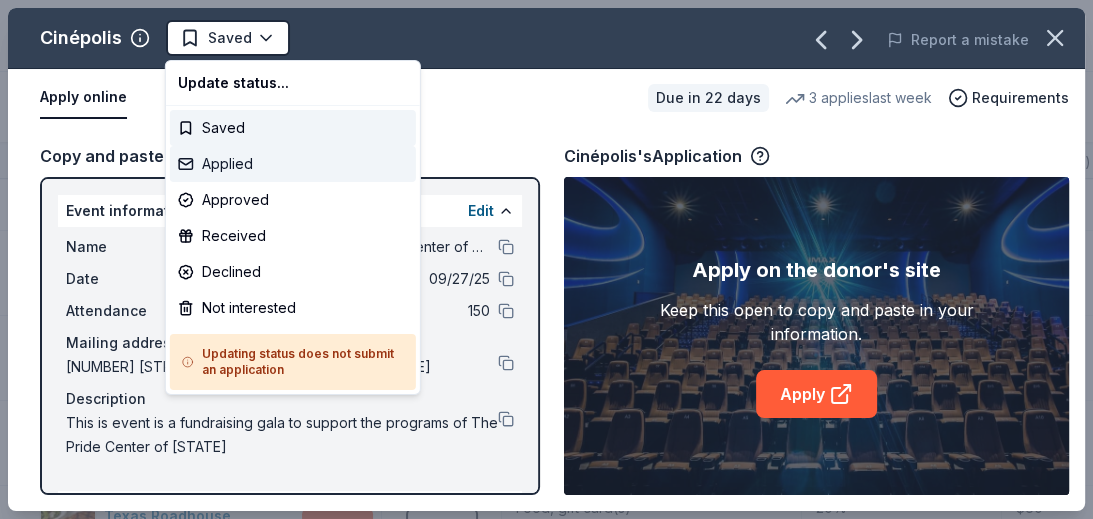 click on "Applied" at bounding box center (293, 164) 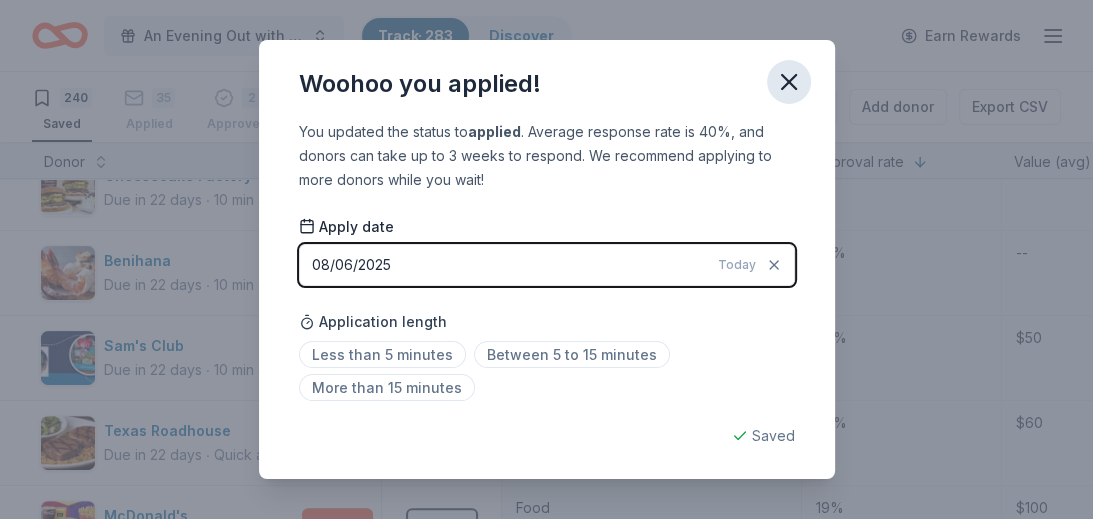 click 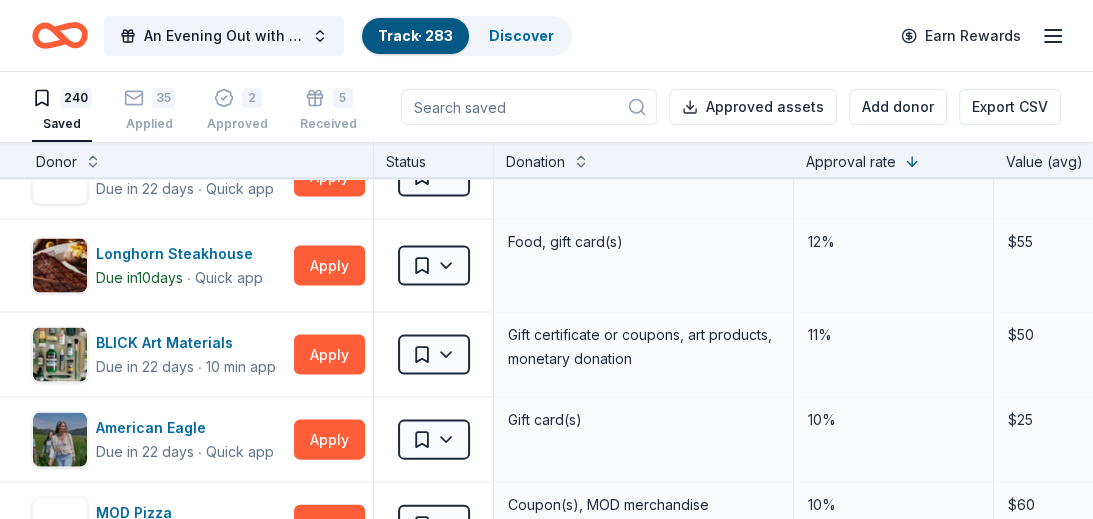 scroll, scrollTop: 3107, scrollLeft: 8, axis: both 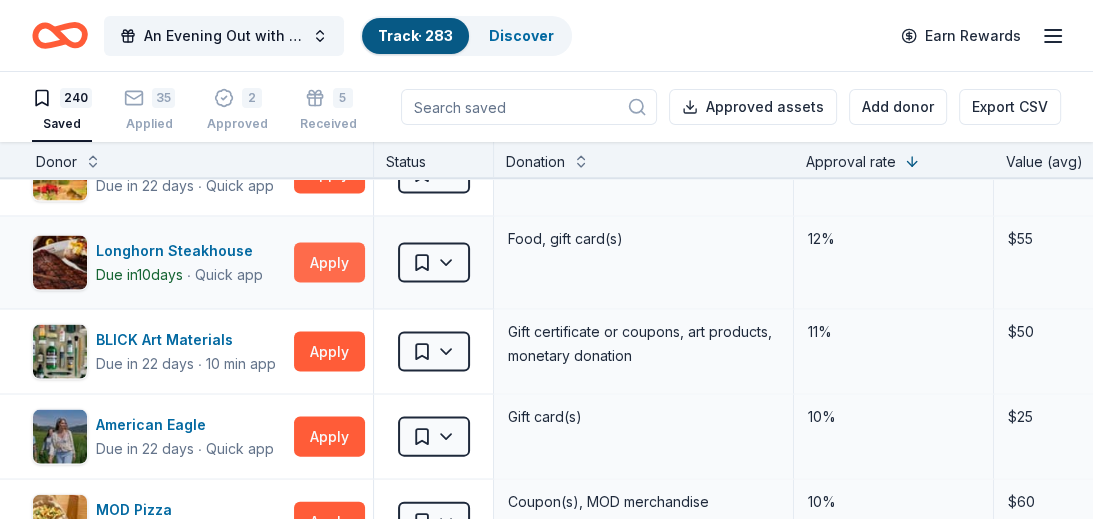 click on "Apply" at bounding box center [329, 263] 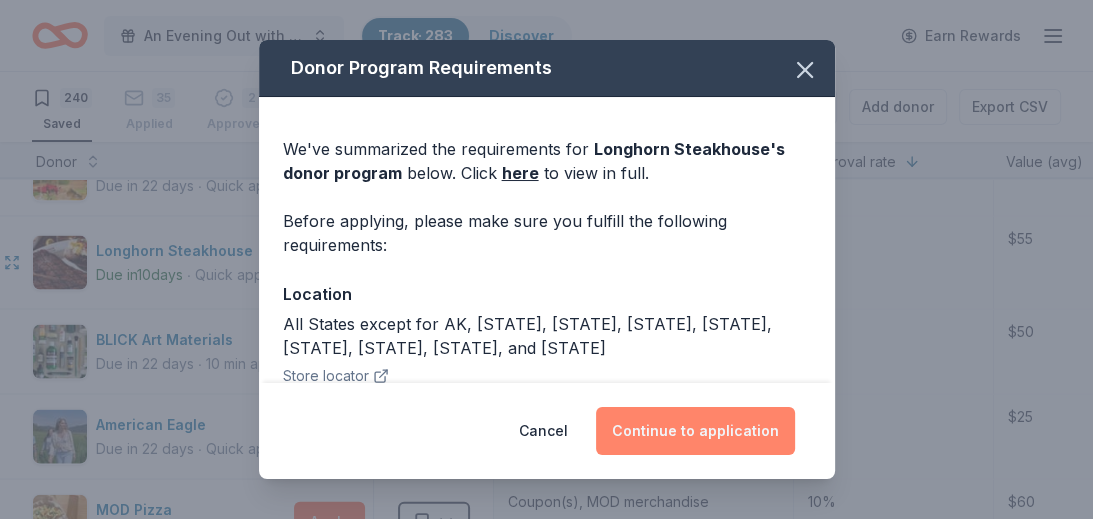 click on "Continue to application" at bounding box center (695, 431) 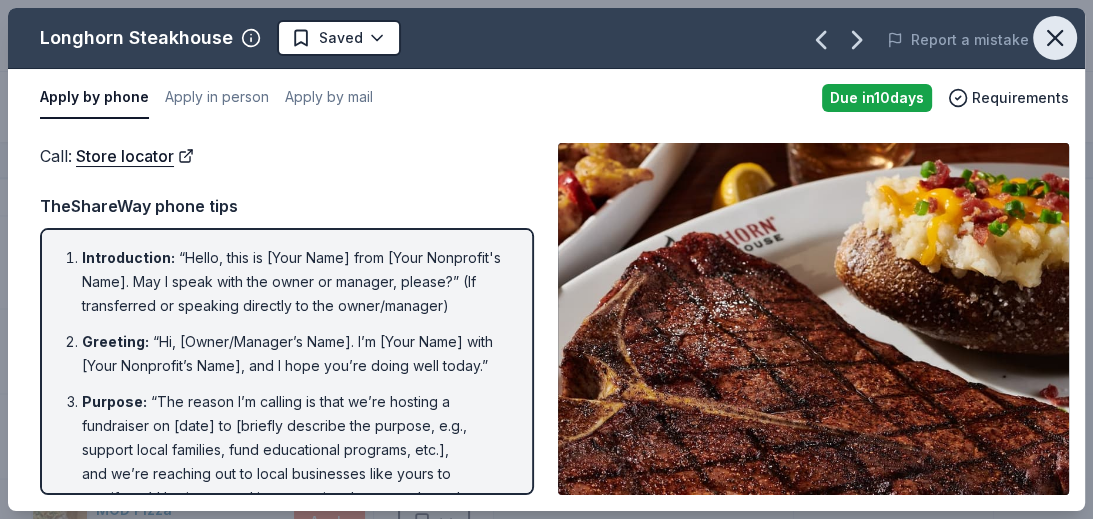 click 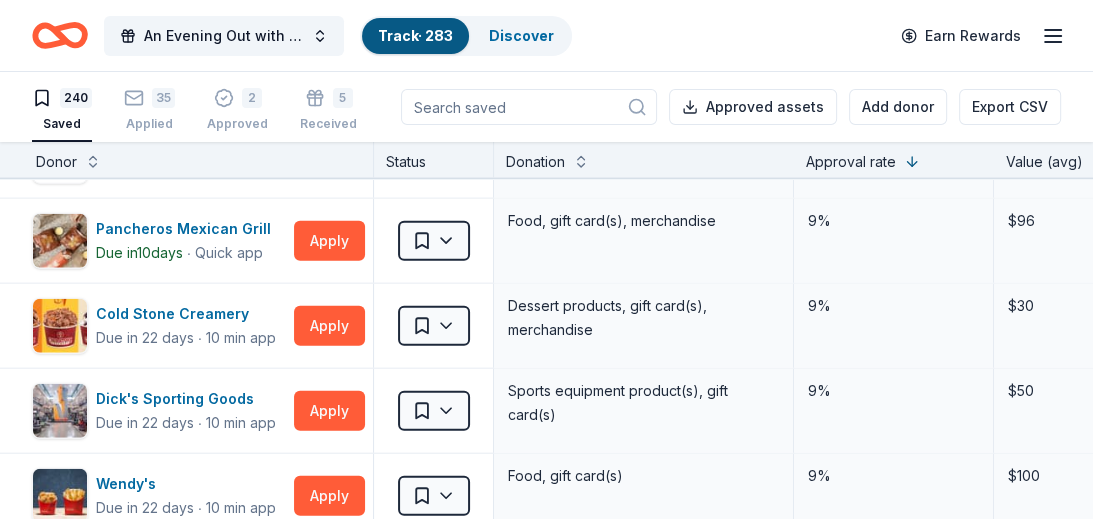 scroll, scrollTop: 3730, scrollLeft: 8, axis: both 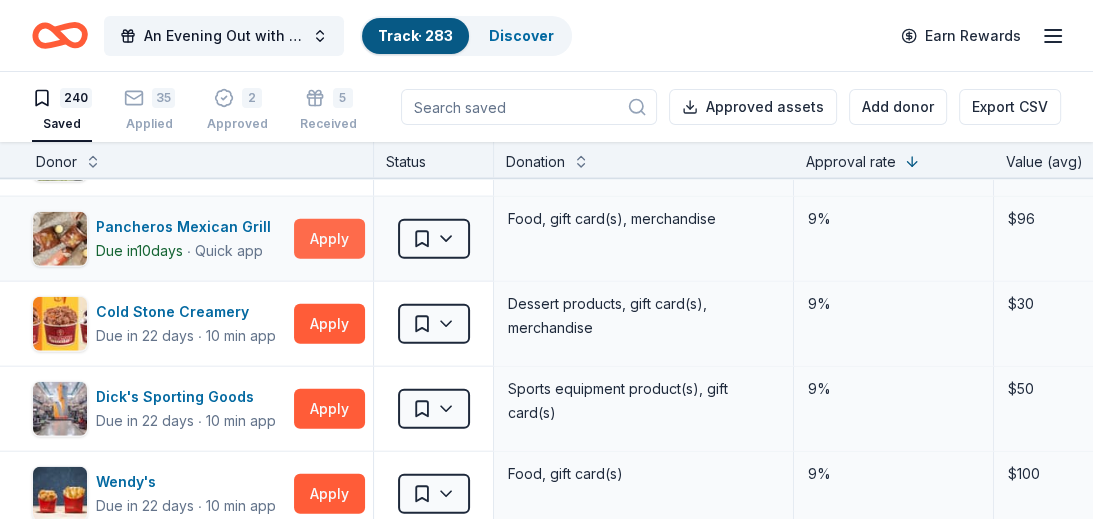 click on "Apply" at bounding box center [329, 239] 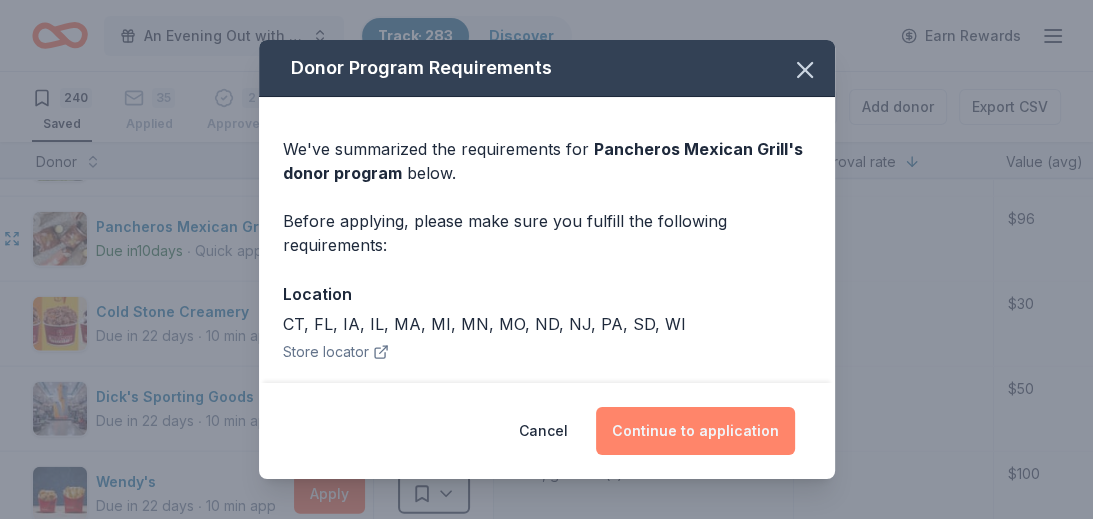 click on "Continue to application" at bounding box center (695, 431) 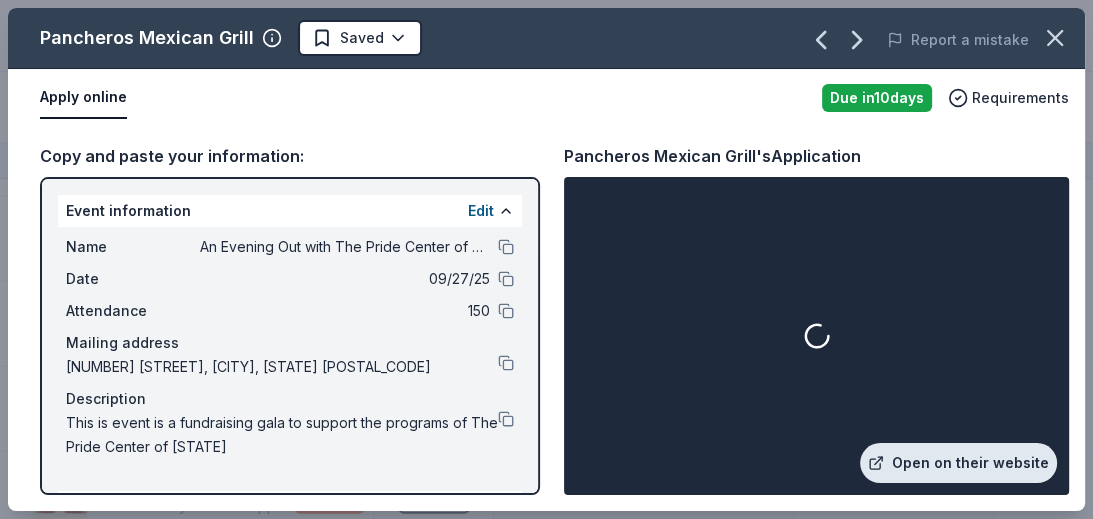 click on "Open on their website" at bounding box center (958, 463) 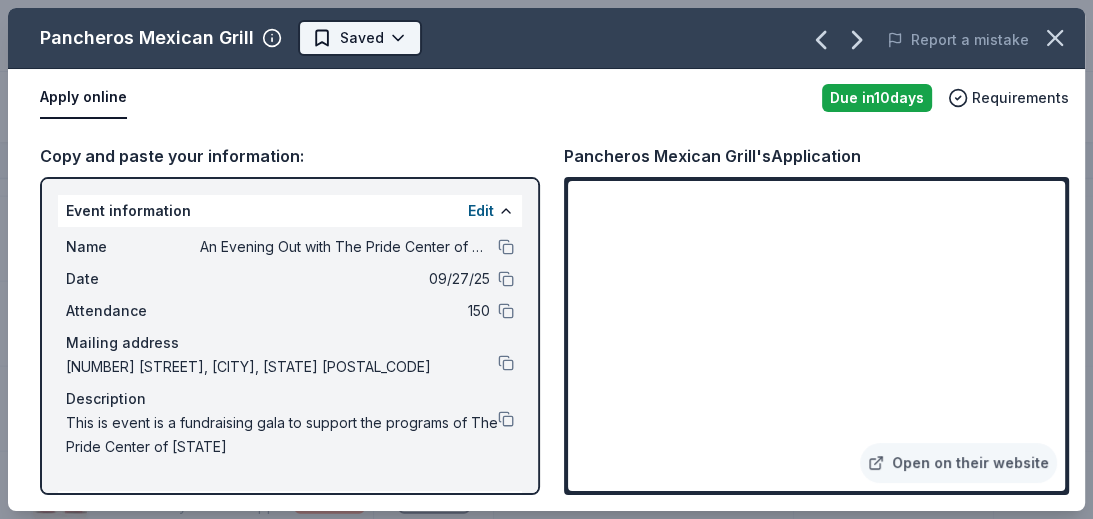 click on "An Evening Out with The Pride Center of NJ Track  · 283 Discover Earn Rewards 240 Saved 35 Applied 2 Approved 5 Received Declined Not interested  Approved assets Add donor Export CSV Donor Status Donation Approval rate Value (avg) Apply method Assignee Notes Nothing Bundt Cakes Due in 22 days ∙ Quick app Apply Saved Donation depends on request 35% -- Phone In person Trader Joe's Due in 31 days ∙ 10 min app Apply Saved Food, beverage product(s), gift card(s) 35% -- In person Dave and Busters Due in 22 days ∙ 10 min app Apply Saved Gift card(s) 28% $60 Phone In person in person -on list freehold Weis Markets Due in 38 days ∙ 10 min app Apply Saved Donation depends on request 27% $50 Website Costco Due in  10  days ∙ 10 min app Apply Saved Monetary grants, no greater than 10% of program's overall budget  27% $50 In person Cheesecake Factory Due in 22 days ∙ 10 min app Apply Saved Gift Card(s)  24% -- In person Benihana Due in 22 days ∙ 10 min app Apply Saved Gift certificate(s) 22% -- Mail ∙ 20%" at bounding box center (546, 259) 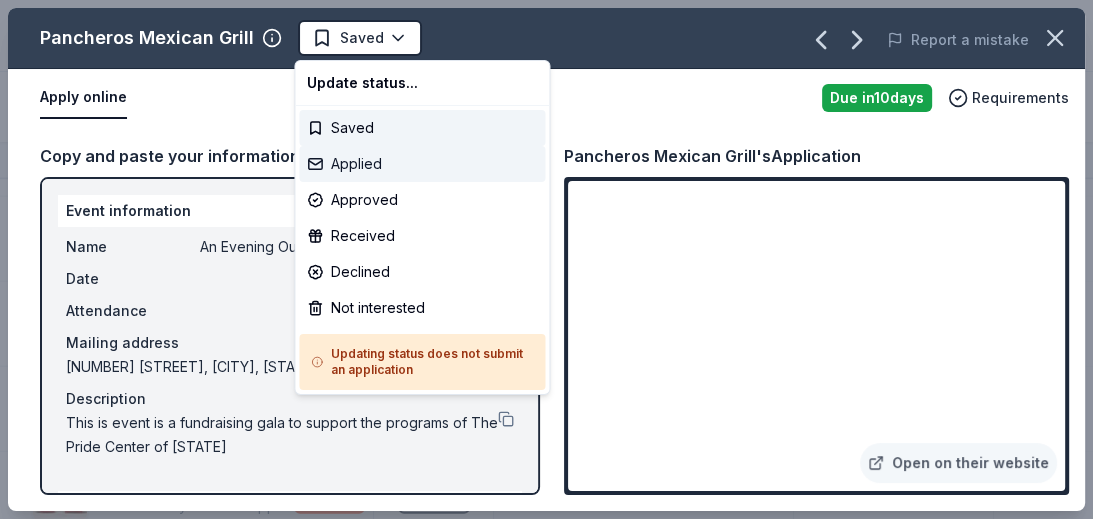 click on "Applied" at bounding box center (422, 164) 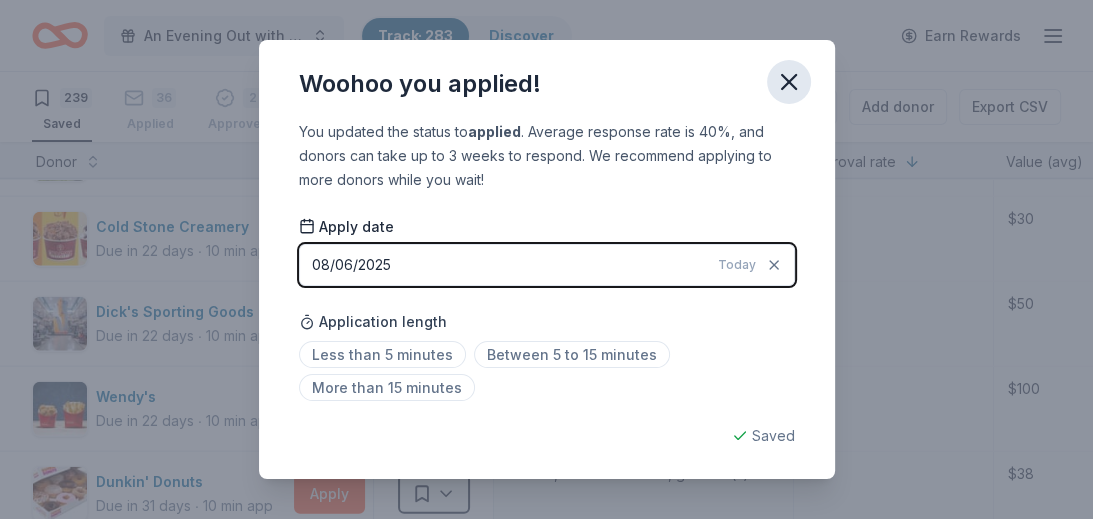 click 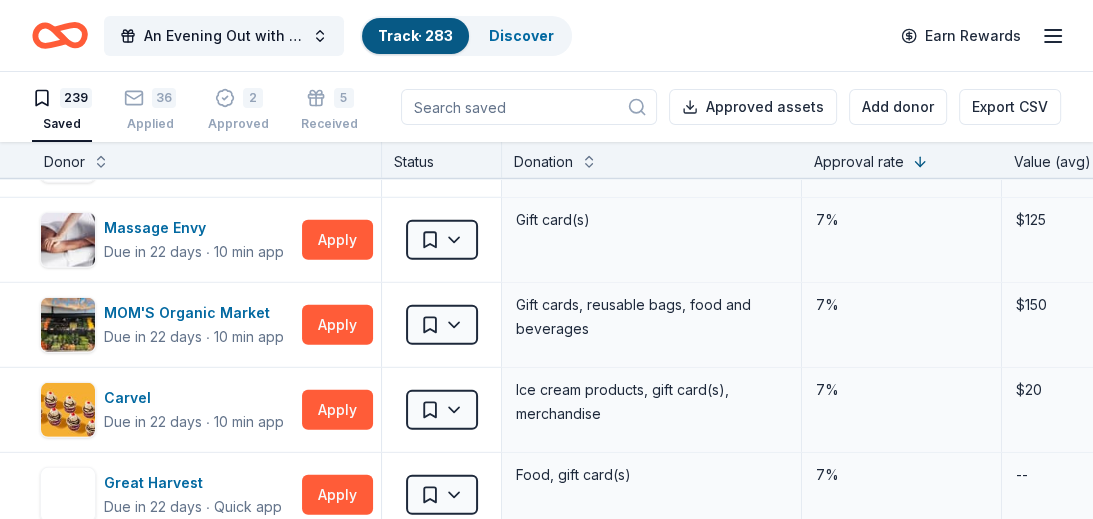 scroll, scrollTop: 4318, scrollLeft: 0, axis: vertical 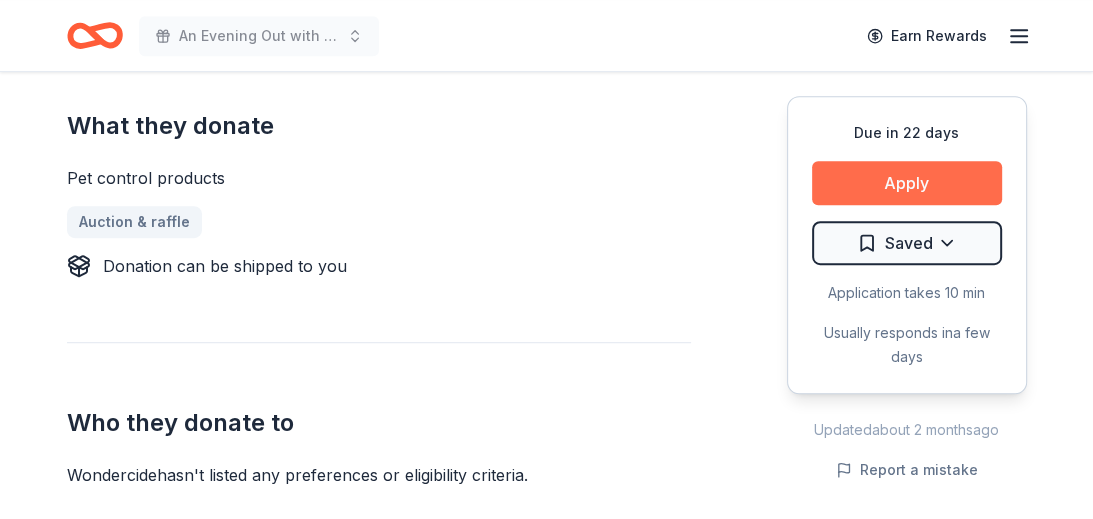 click on "Apply" at bounding box center [907, 183] 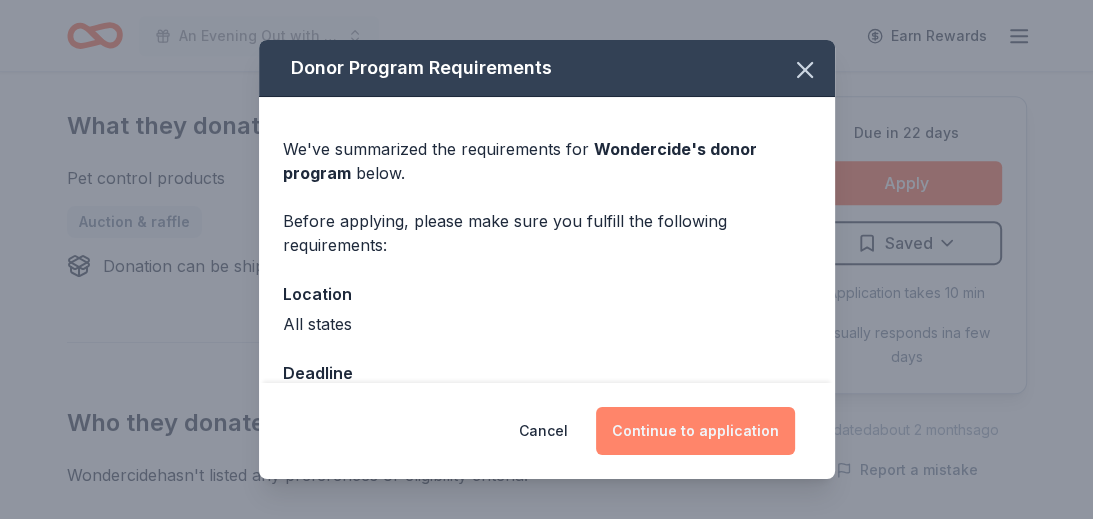 click on "Continue to application" at bounding box center (695, 431) 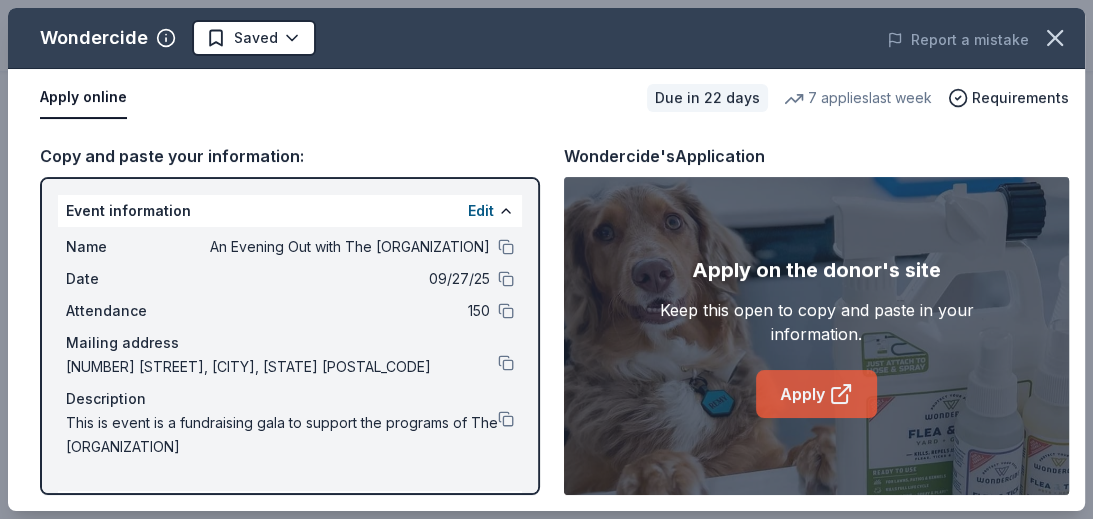 click on "Apply" at bounding box center [816, 394] 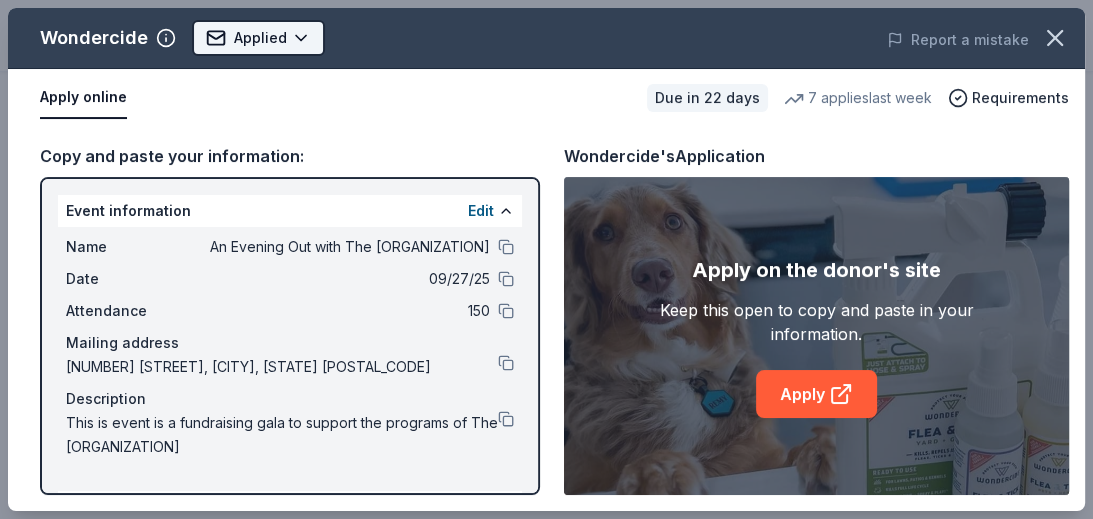 click on "An Evening Out with The [ORGANIZATION] Earn Rewards Due in [DAYS] Share Wondercide New • [NUMBER] reviews [NUMBER] applies last week [PERCENT]% approval rate $ [NUMBER] donation value Share Donating in all states Wondercide offers natural, plant-based pest control products for pets, homes, and yards, focusing on eco-friendly, non-toxic solutions for common pest issues. What they donate Pet control products Auction & raffle Donation can be shipped to you Who they donate to Wondercide hasn't listed any preferences or eligibility criteria. Due in [DAYS] Apply Applied Application takes [NUMBER] min Usually responds in a few days Updated about [NUMBER] months ago Report a mistake [PERCENT]% approval rate [PERCENT]% approved [PERCENT]% declined [PERCENT]% no response Wondercide is a generous donor : they are likely to respond and approve your request if you fit their criteria. $ [NUMBER] donation value (average) [PERCENT]% [PERCENT]% [PERCENT]% [PERCENT]% $[NUMBER] → $[NUMBER] $[NUMBER] → $[NUMBER] $[NUMBER] → $[NUMBER] $[NUMBER] → $[NUMBER] Wondercide's donation is variable : New • [NUMBER] reviews Vets R Us, Inc. [MONTH] [YEAR] •" at bounding box center [546, -528] 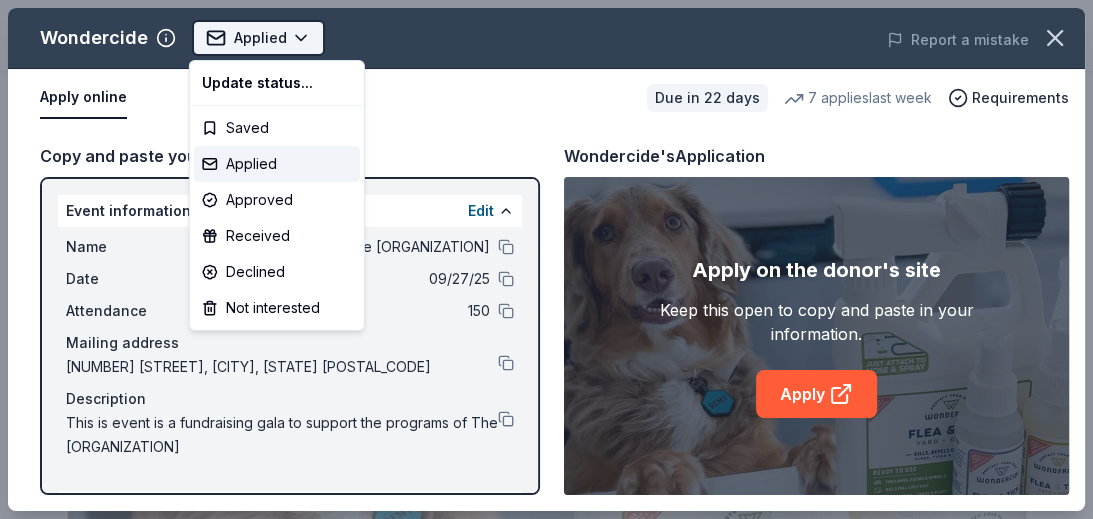 scroll, scrollTop: 0, scrollLeft: 0, axis: both 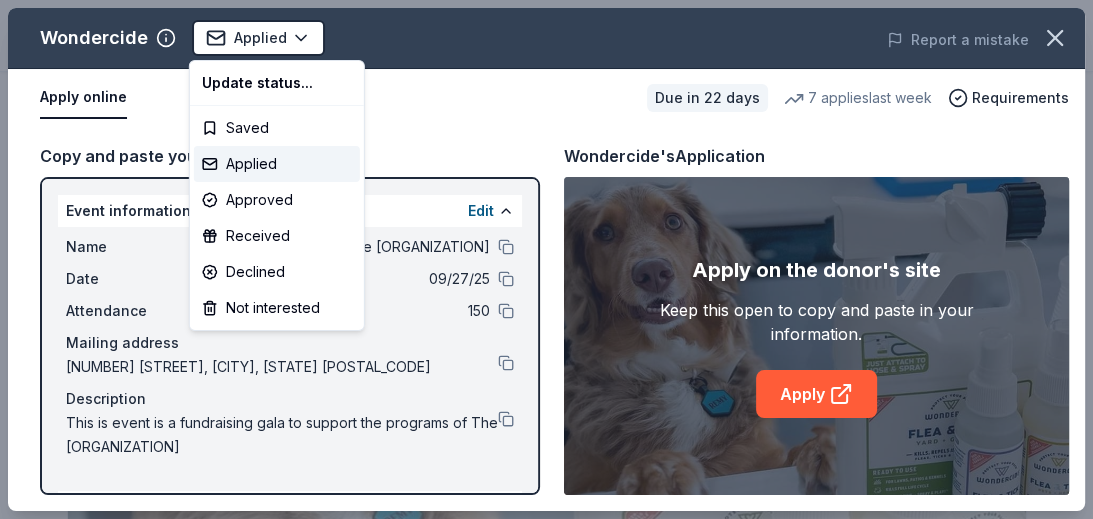click on "An Evening Out with The [ORGANIZATION] Applied Apply Due in [DAYS] Share Wondercide New • [NUMBER] reviews [NUMBER] applies last week [PERCENT]% approval rate $ [NUMBER] donation value Share Donating in all states Wondercide offers natural, plant-based pest control products for pets, homes, and yards, focusing on eco-friendly, non-toxic solutions for common pest issues. What they donate Pet control products Auction & raffle Donation can be shipped to you Who they donate to Wondercide hasn't listed any preferences or eligibility criteria. Due in [DAYS] Apply Applied Application takes [NUMBER] min Usually responds in a few days Updated about [NUMBER] months ago Report a mistake [PERCENT]% approval rate [PERCENT]% approved [PERCENT]% declined [PERCENT]% no response Wondercide is a generous donor : they are likely to respond and approve your request if you fit their criteria. $ [NUMBER] donation value (average) [PERCENT]% [PERCENT]% [PERCENT]% [PERCENT]% $[NUMBER] → $[NUMBER] $[NUMBER] → $[NUMBER] $[NUMBER] → $[NUMBER] $[NUMBER] → $[NUMBER] Wondercide's donation is variable : New • [NUMBER] reviews Vets R Us, Inc. [MONTH] [YEAR] •" at bounding box center [546, 259] 